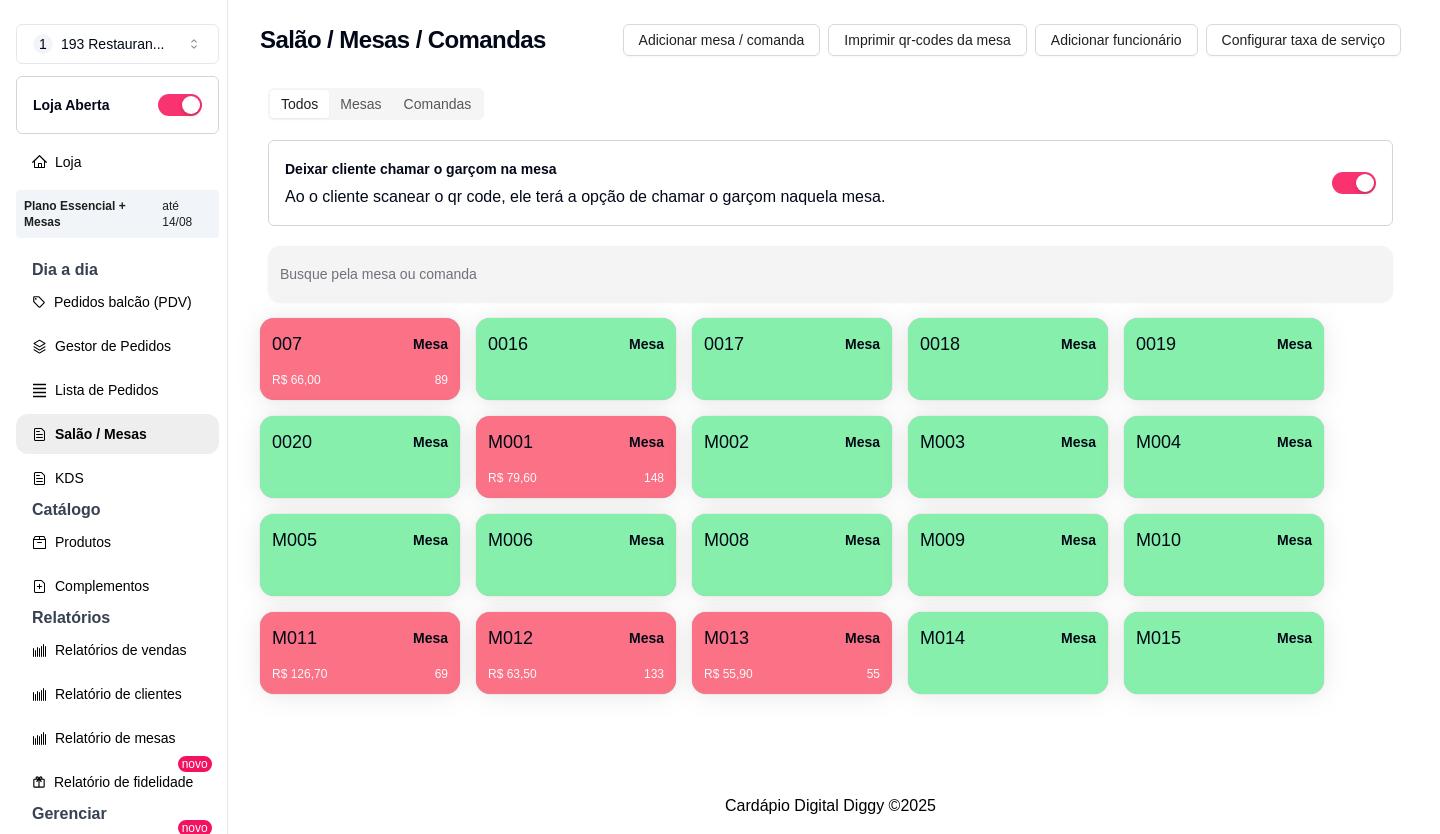scroll, scrollTop: 0, scrollLeft: 0, axis: both 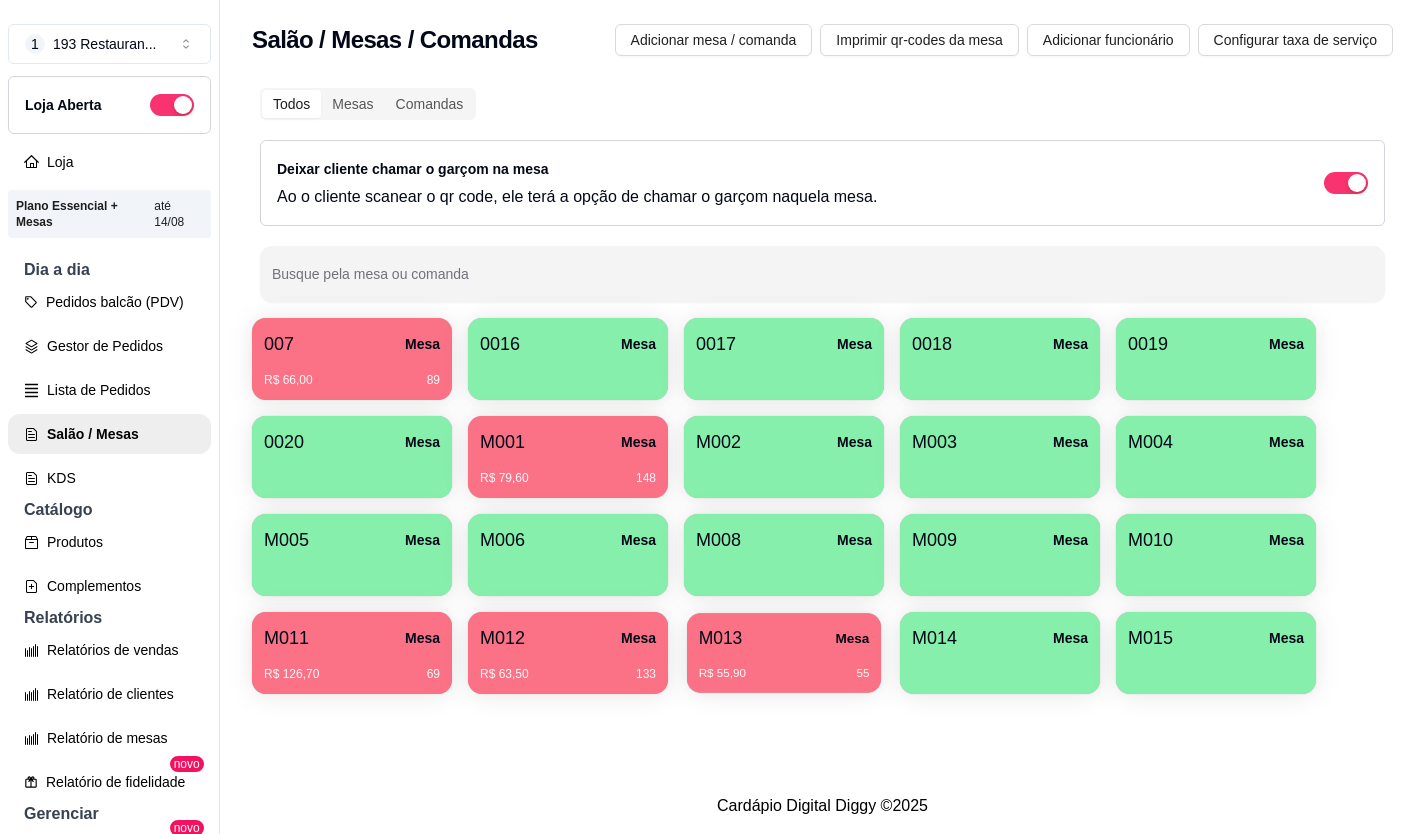 click on "R$ 55,90 55" at bounding box center [784, 666] 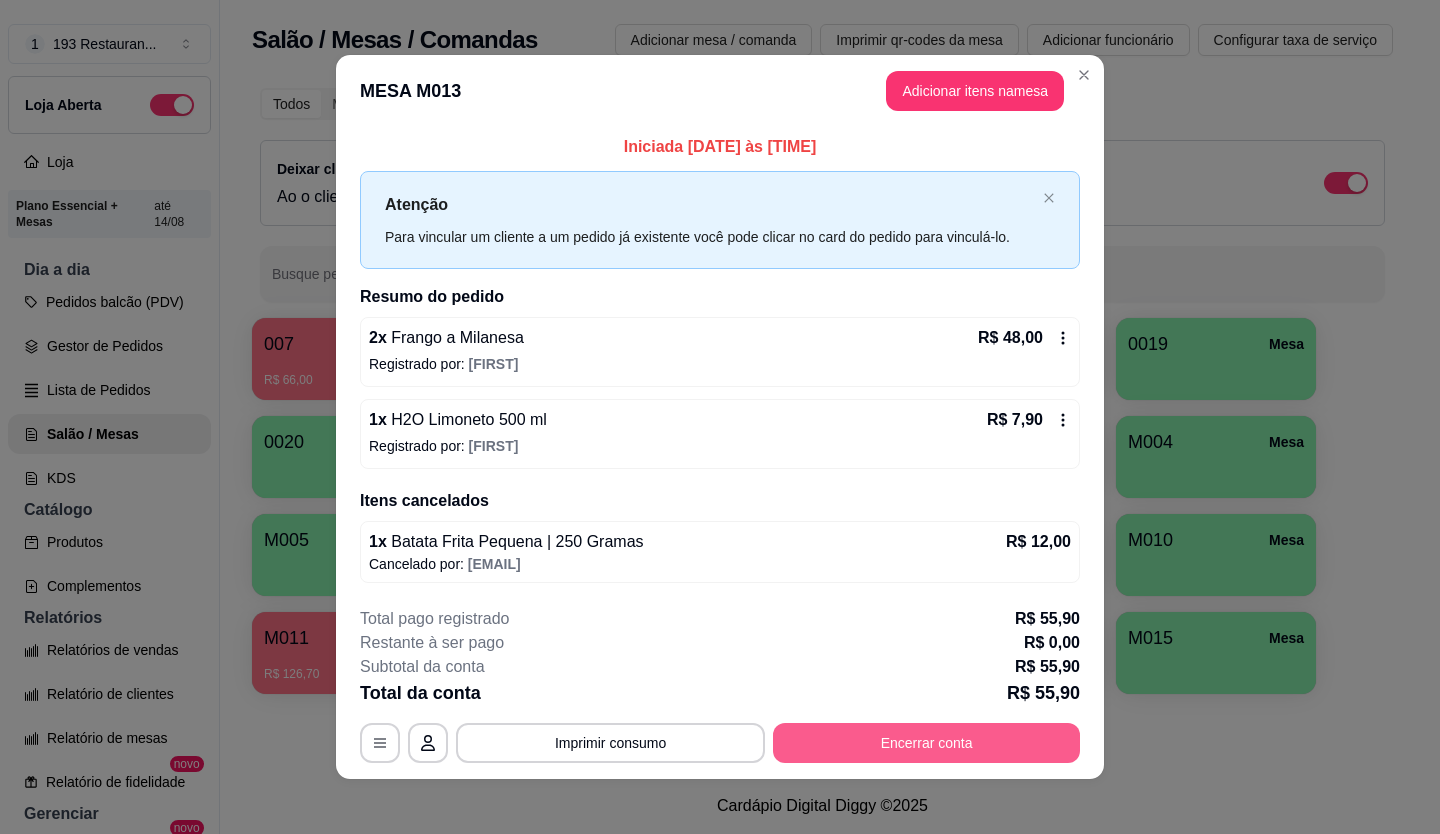 click on "Encerrar conta" at bounding box center (926, 743) 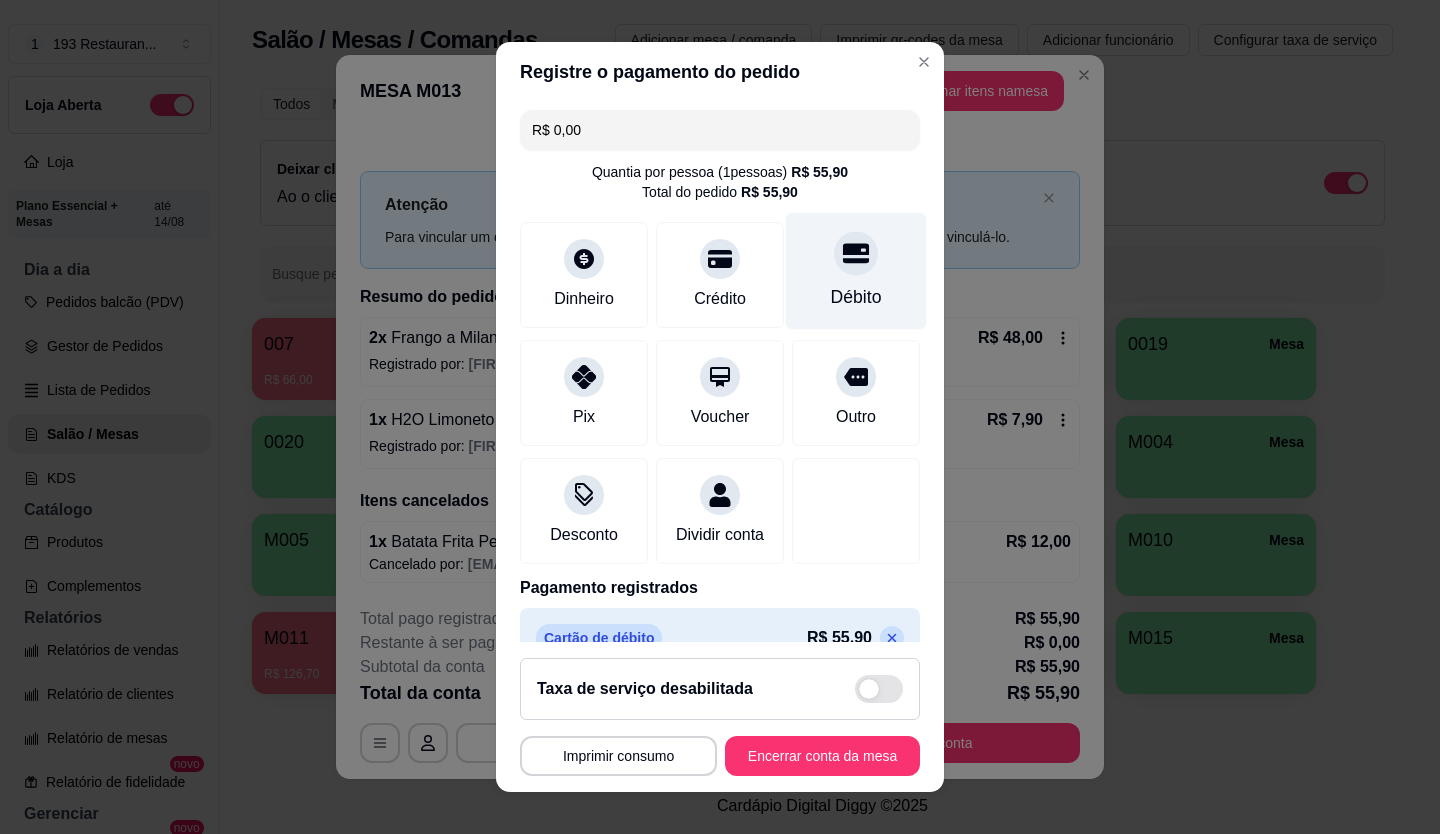 click at bounding box center [856, 253] 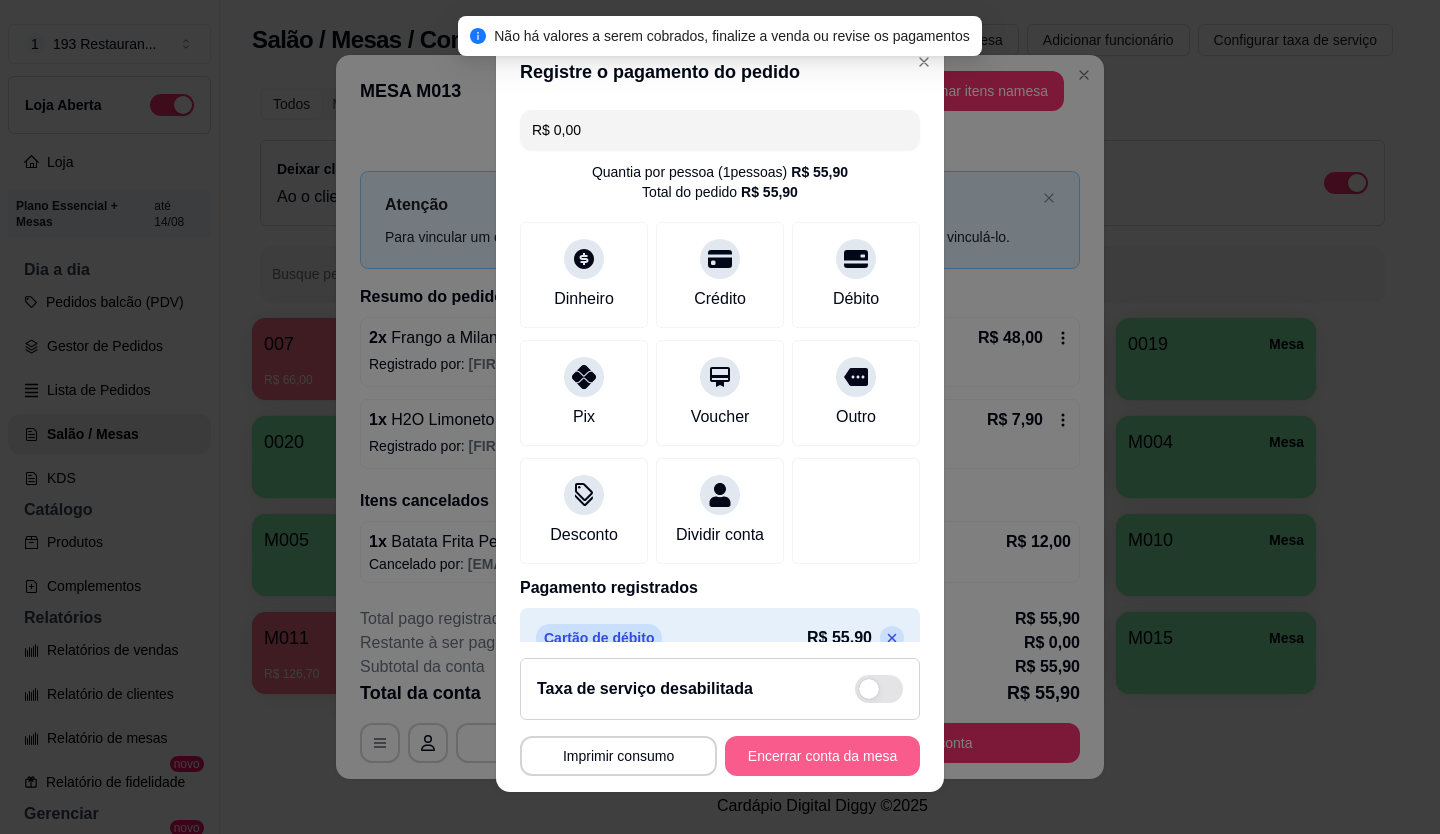 click on "Encerrar conta da mesa" at bounding box center (822, 756) 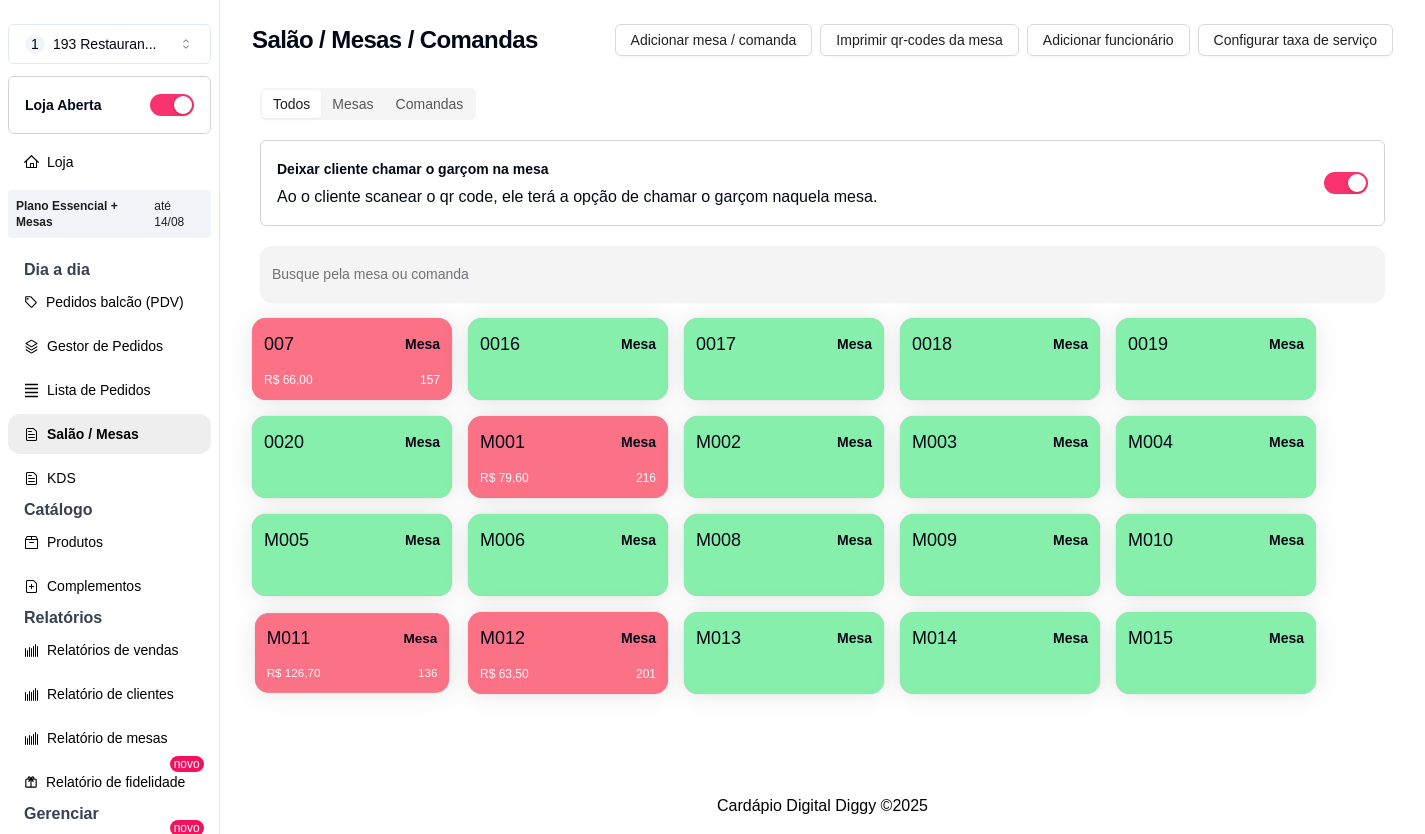 click on "M011 Mesa R$ 126,70 136" at bounding box center [352, 653] 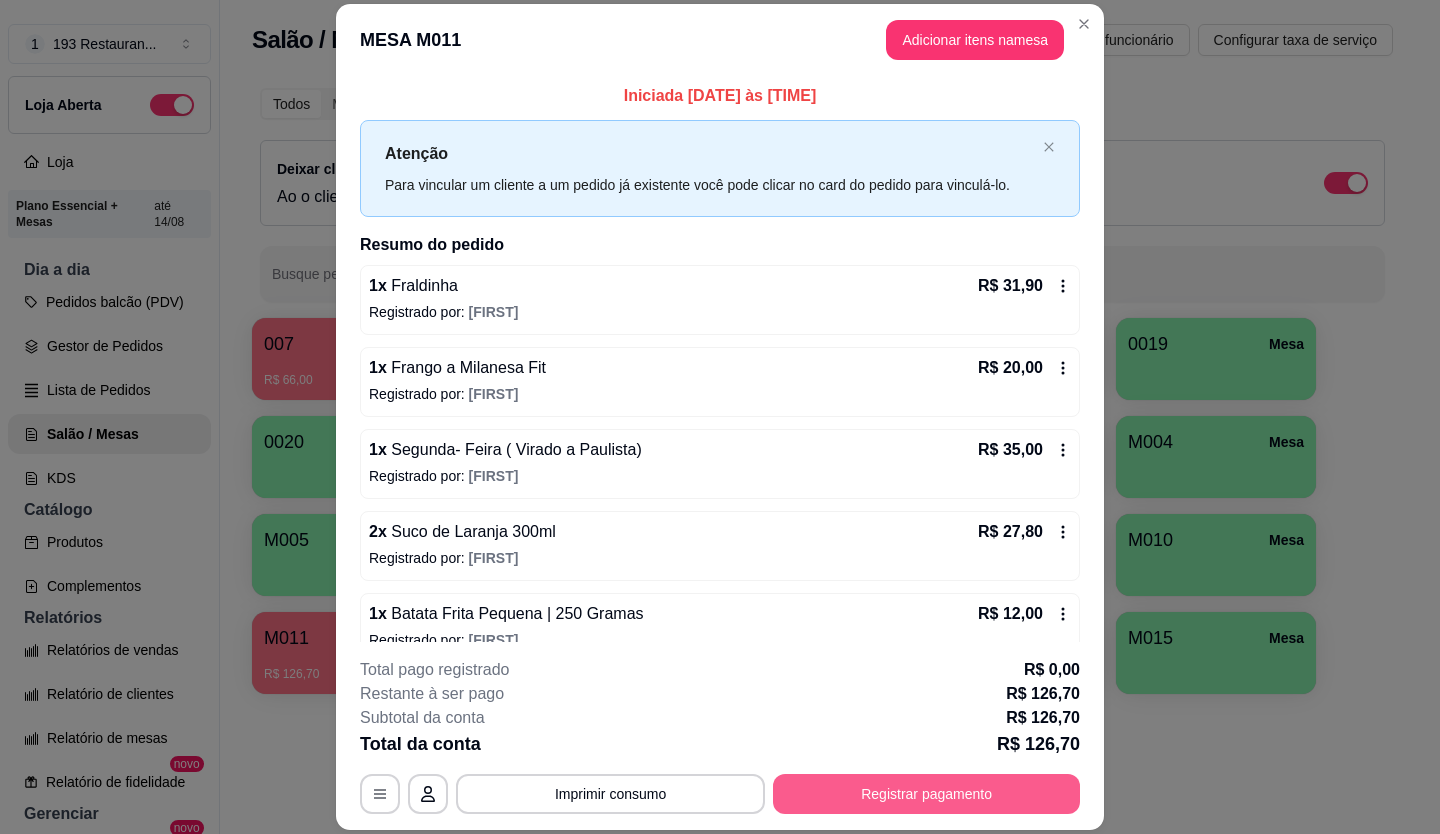 click on "Registrar pagamento" at bounding box center [926, 794] 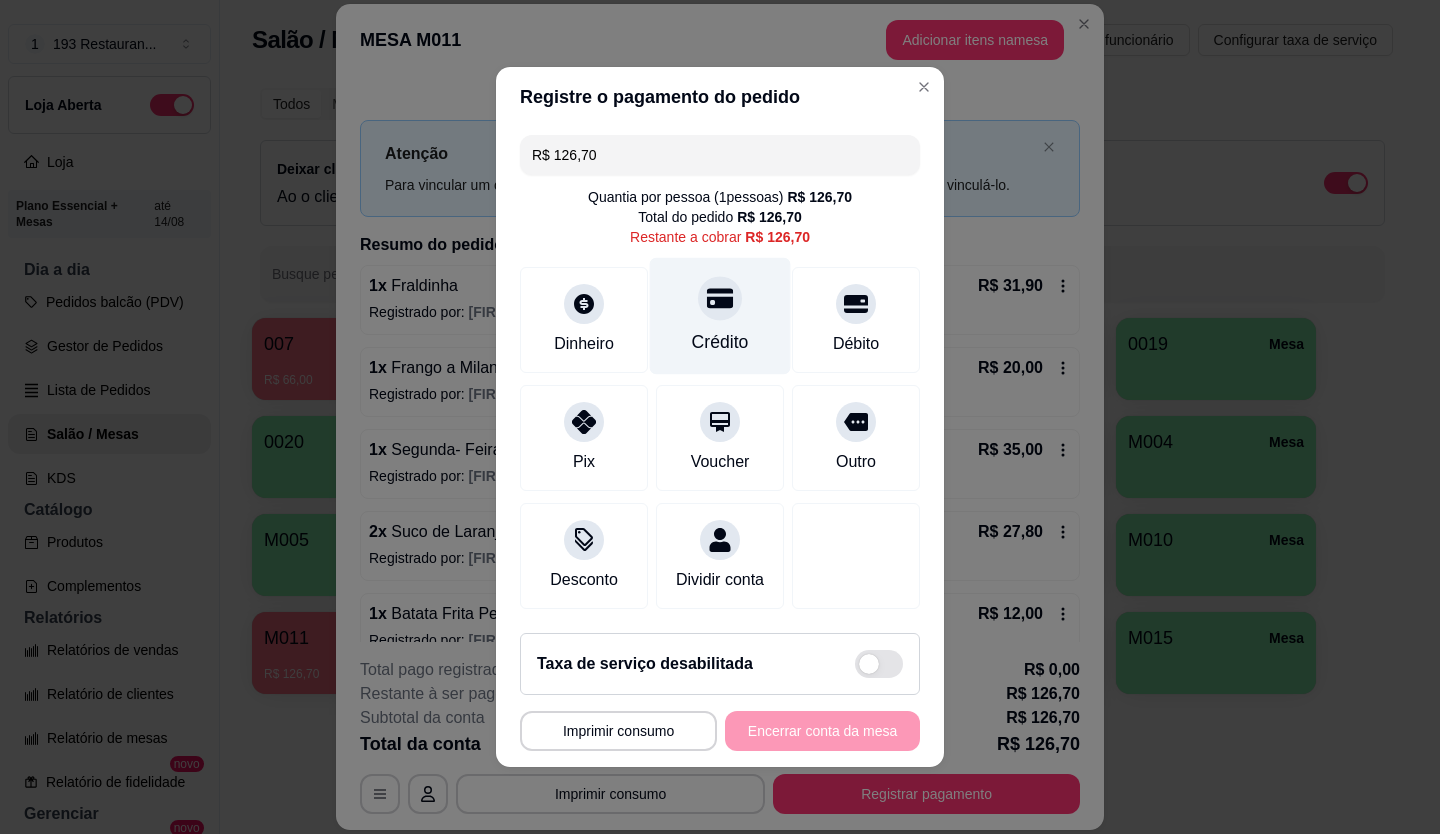 click on "Crédito" at bounding box center (720, 316) 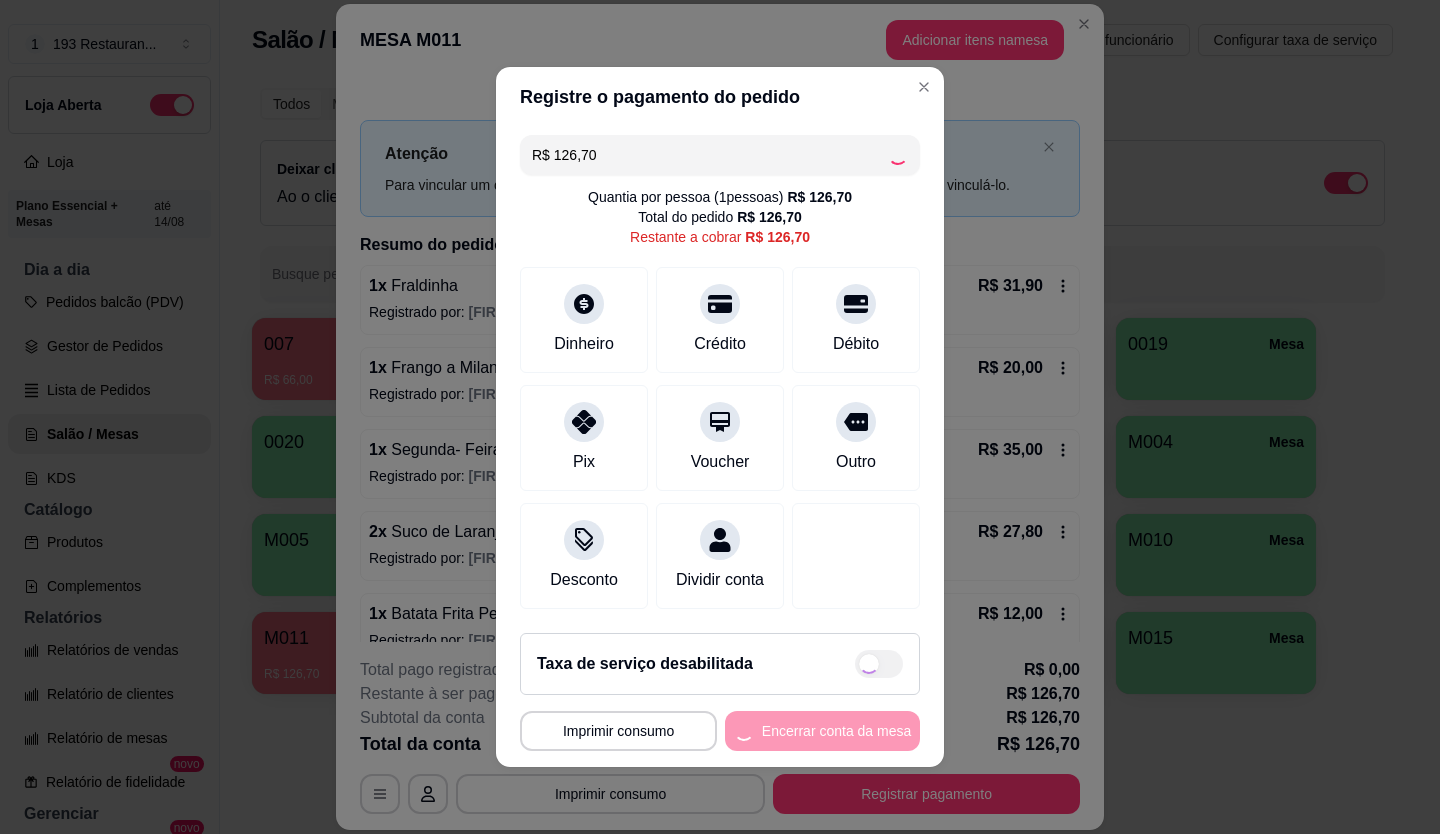 click on "**********" at bounding box center [720, 731] 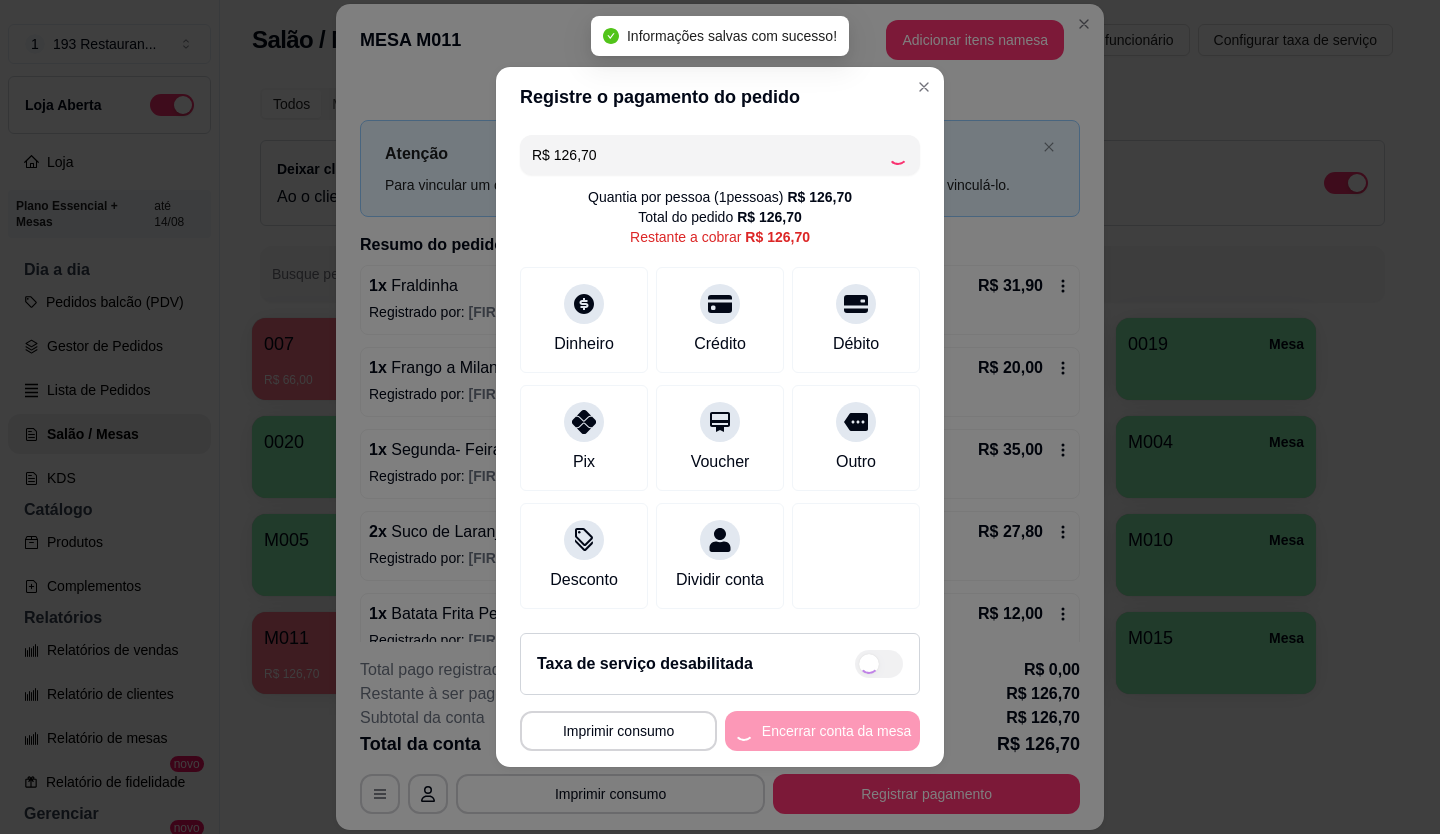 type on "R$ 0,00" 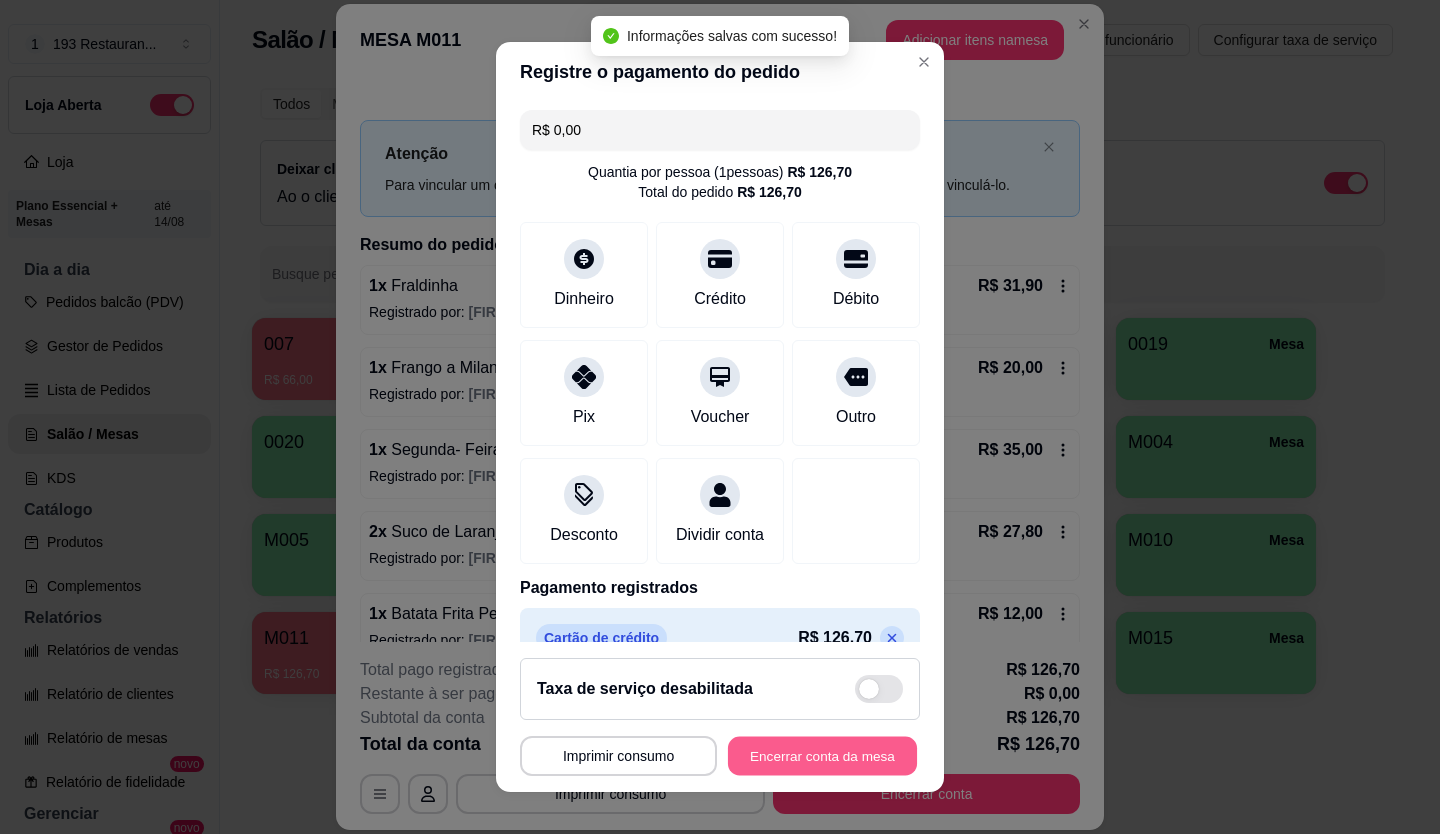 click on "Encerrar conta da mesa" at bounding box center [822, 756] 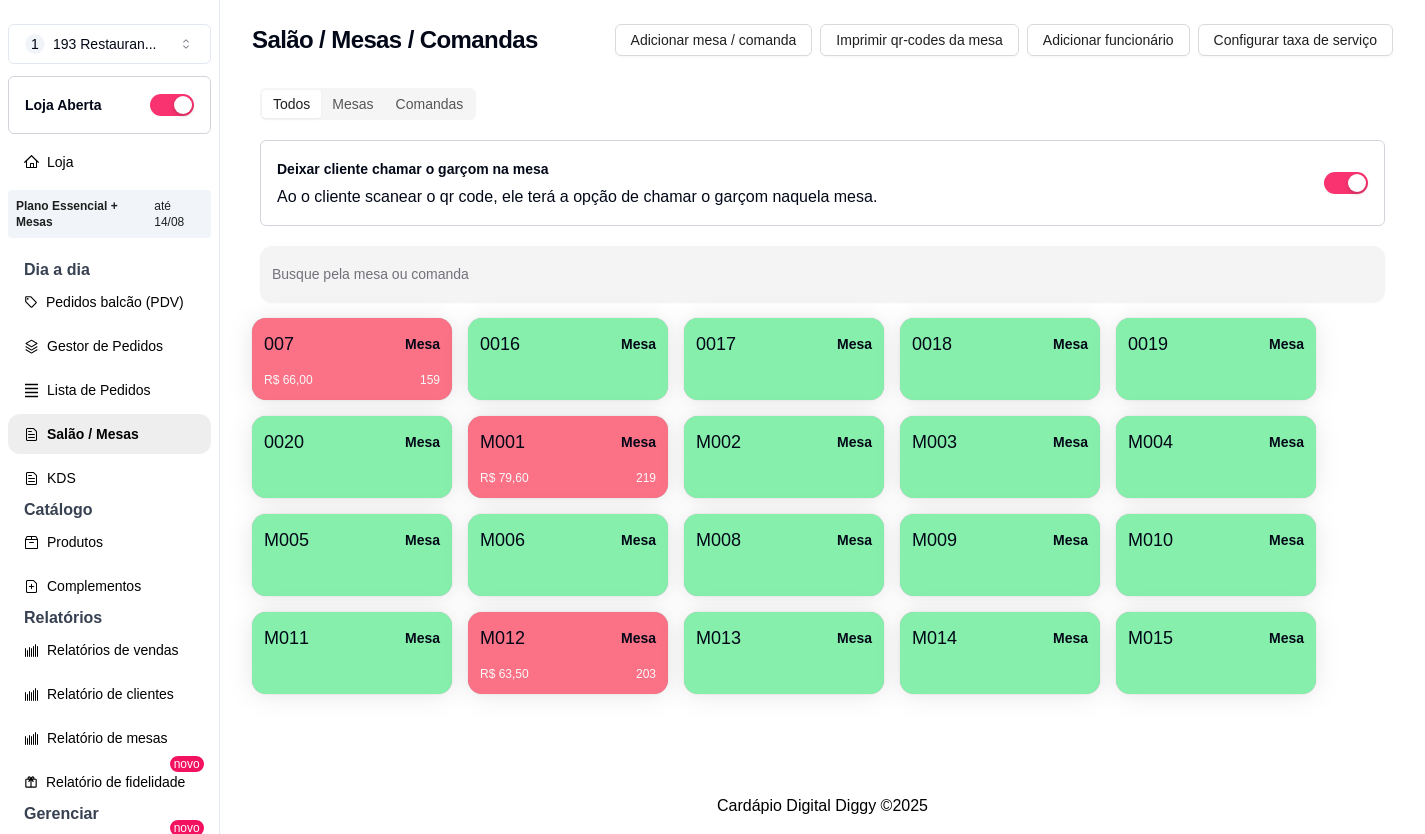 click on "R$ 66,00 159" at bounding box center [352, 380] 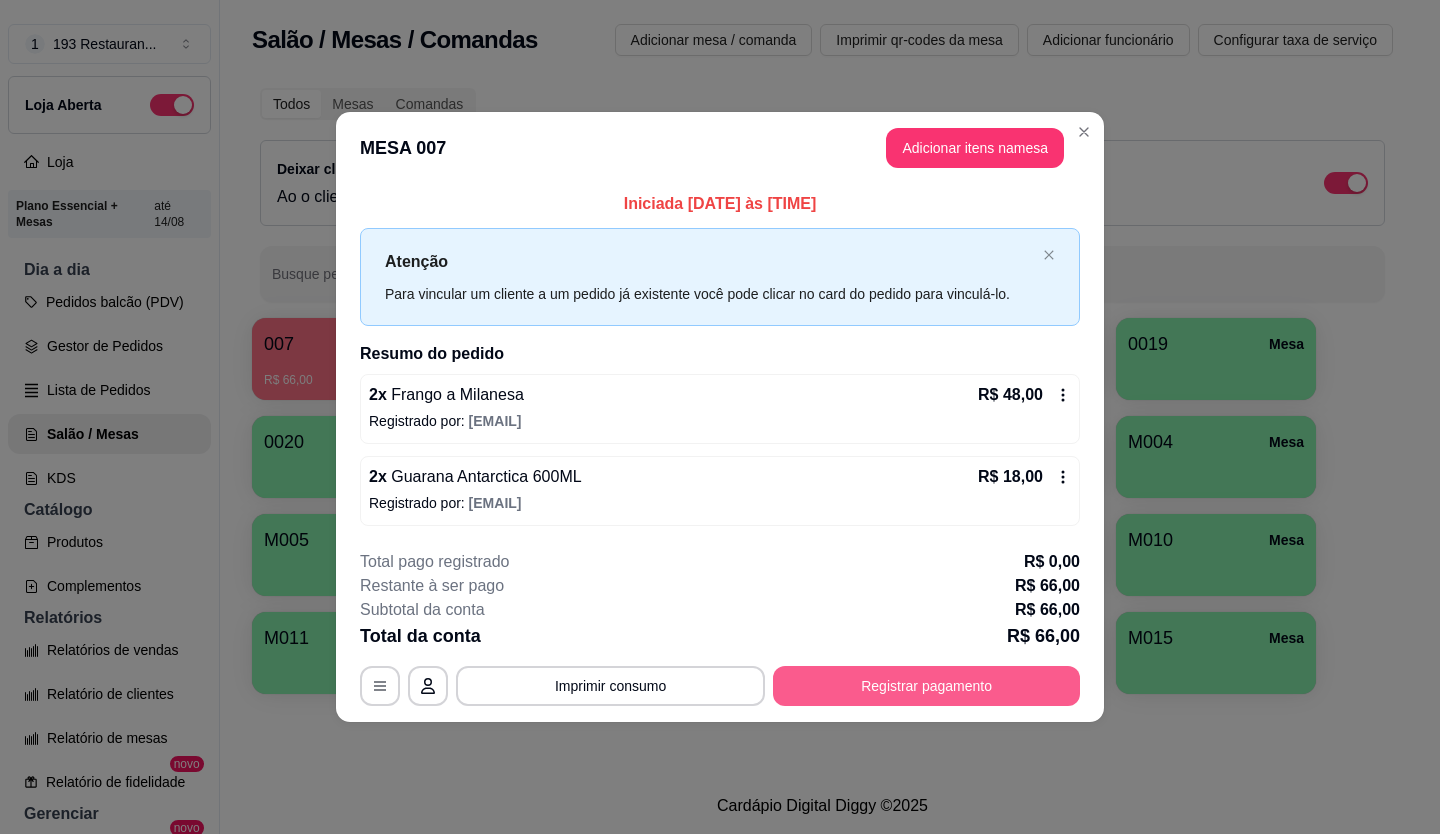 click on "Registrar pagamento" at bounding box center (926, 686) 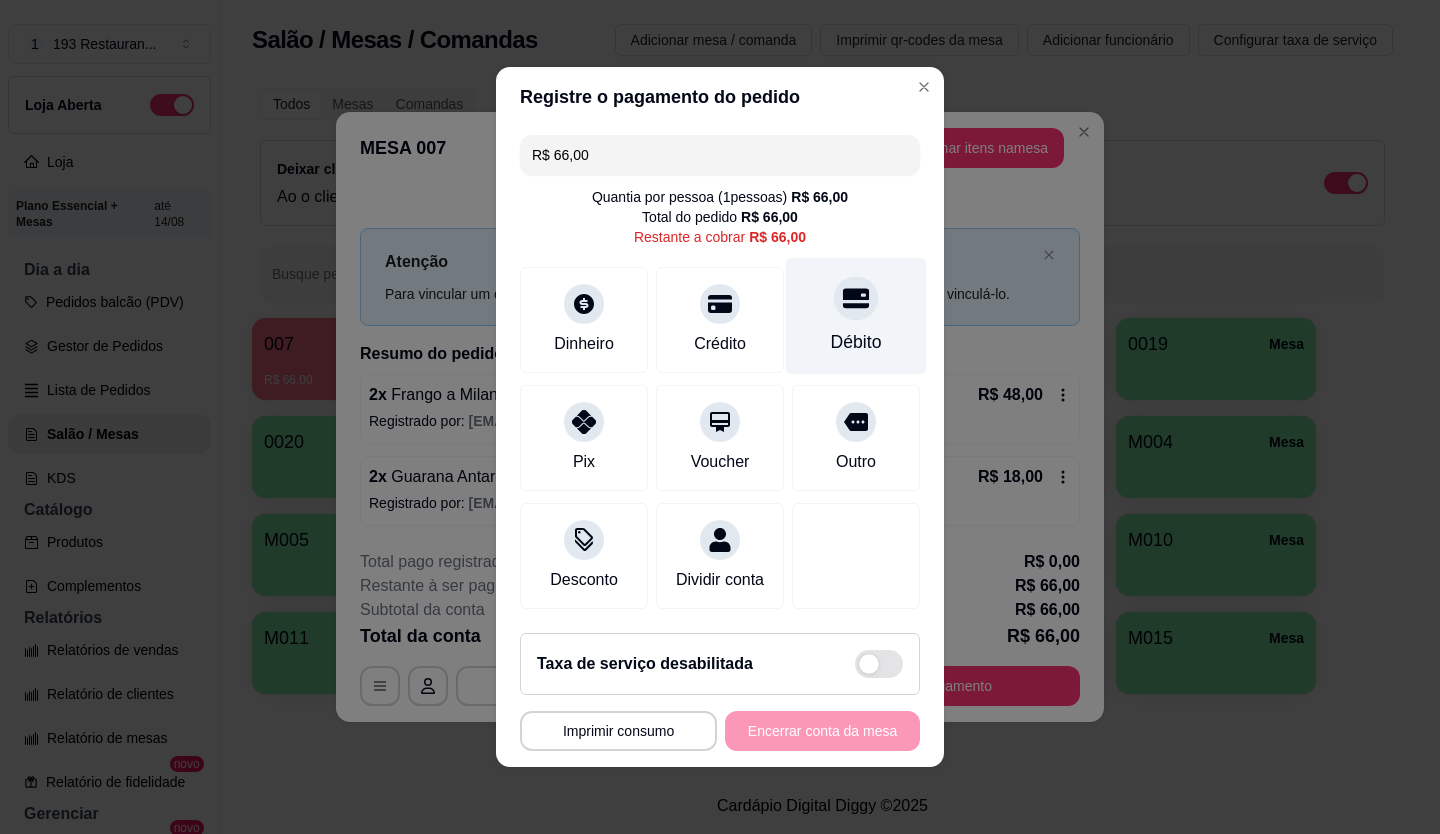 click on "Débito" at bounding box center [856, 316] 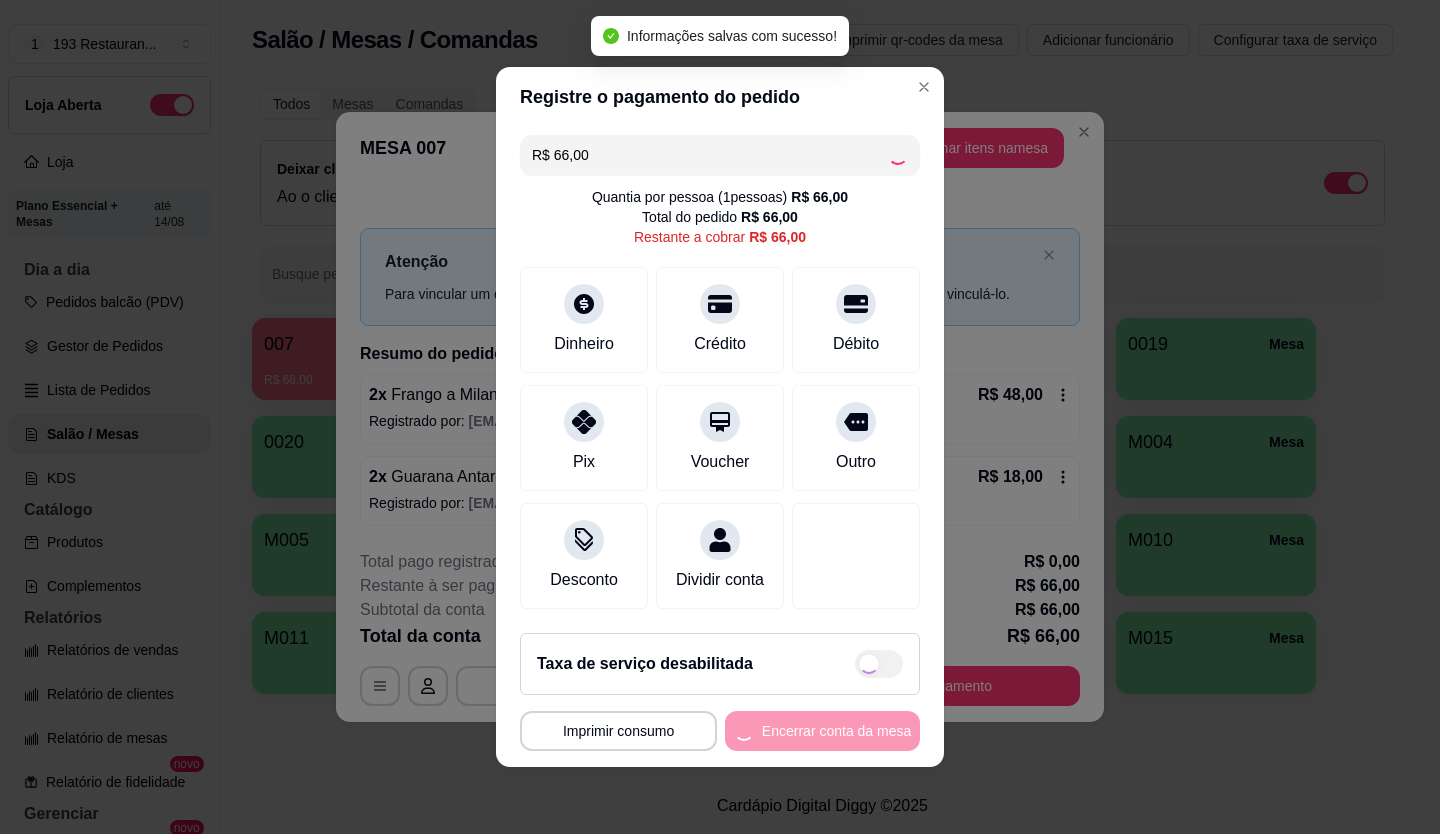 type on "R$ 0,00" 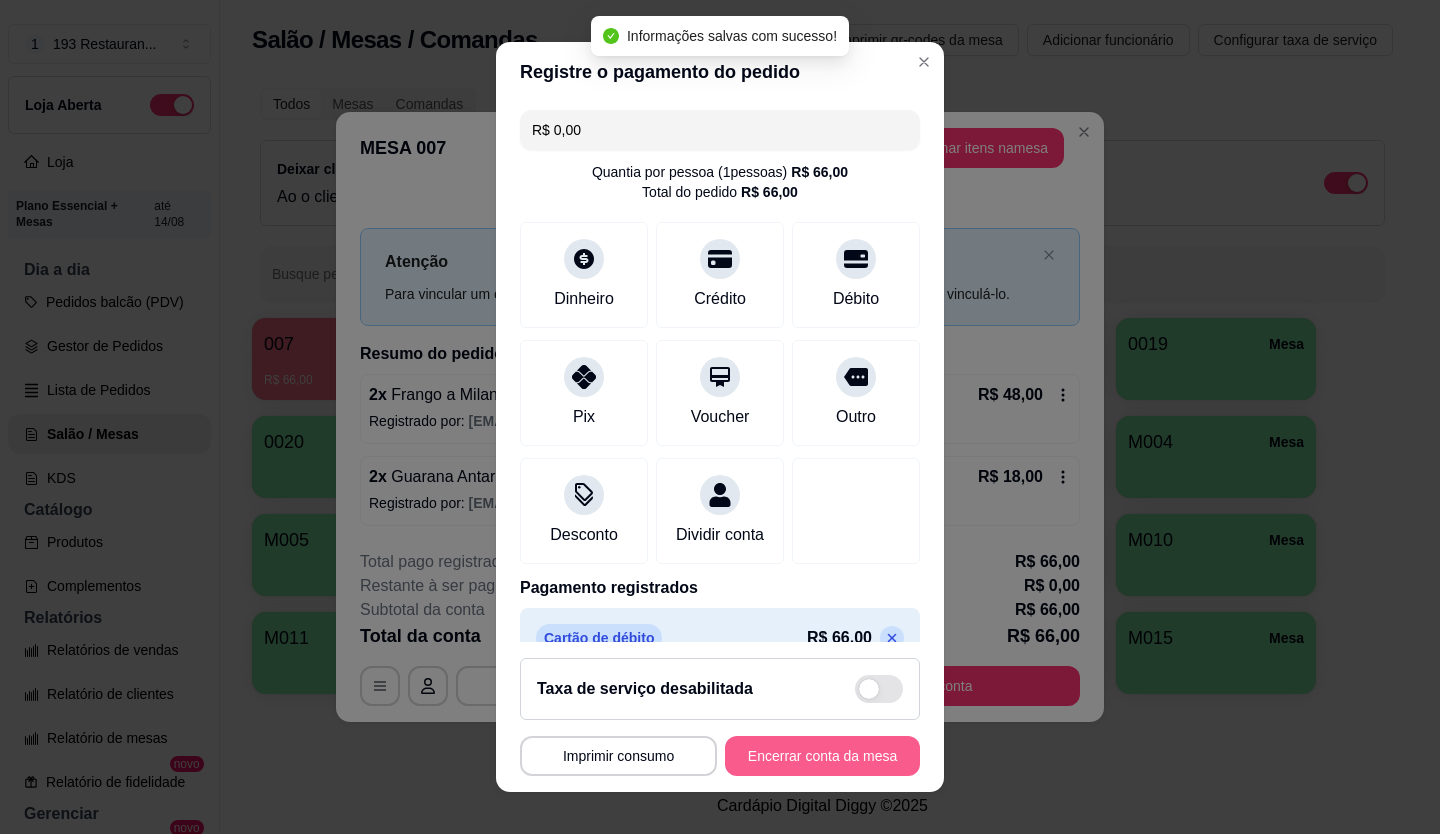 click on "Encerrar conta da mesa" at bounding box center [822, 756] 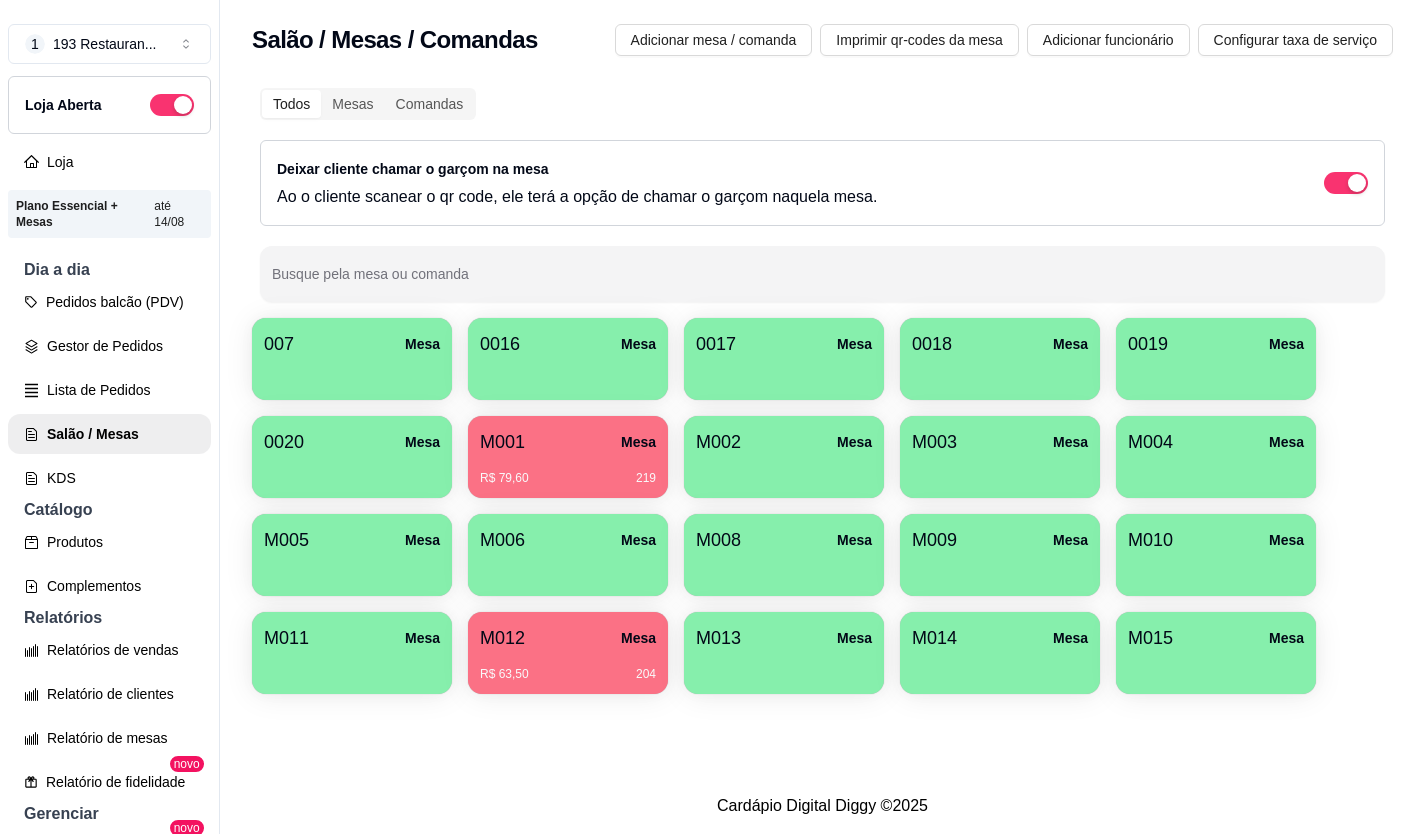 click at bounding box center (568, 373) 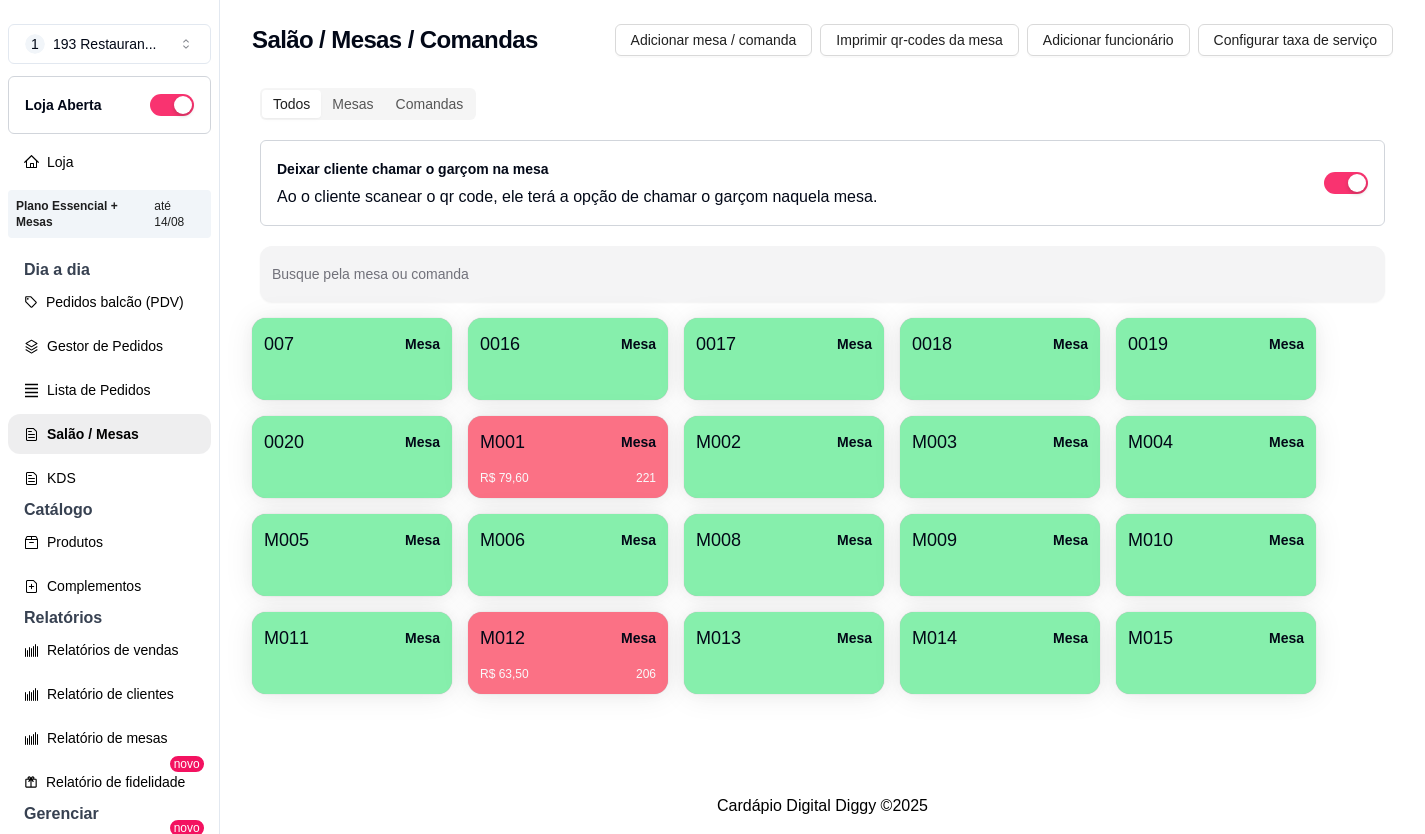 click on "M012 Mesa" at bounding box center [568, 638] 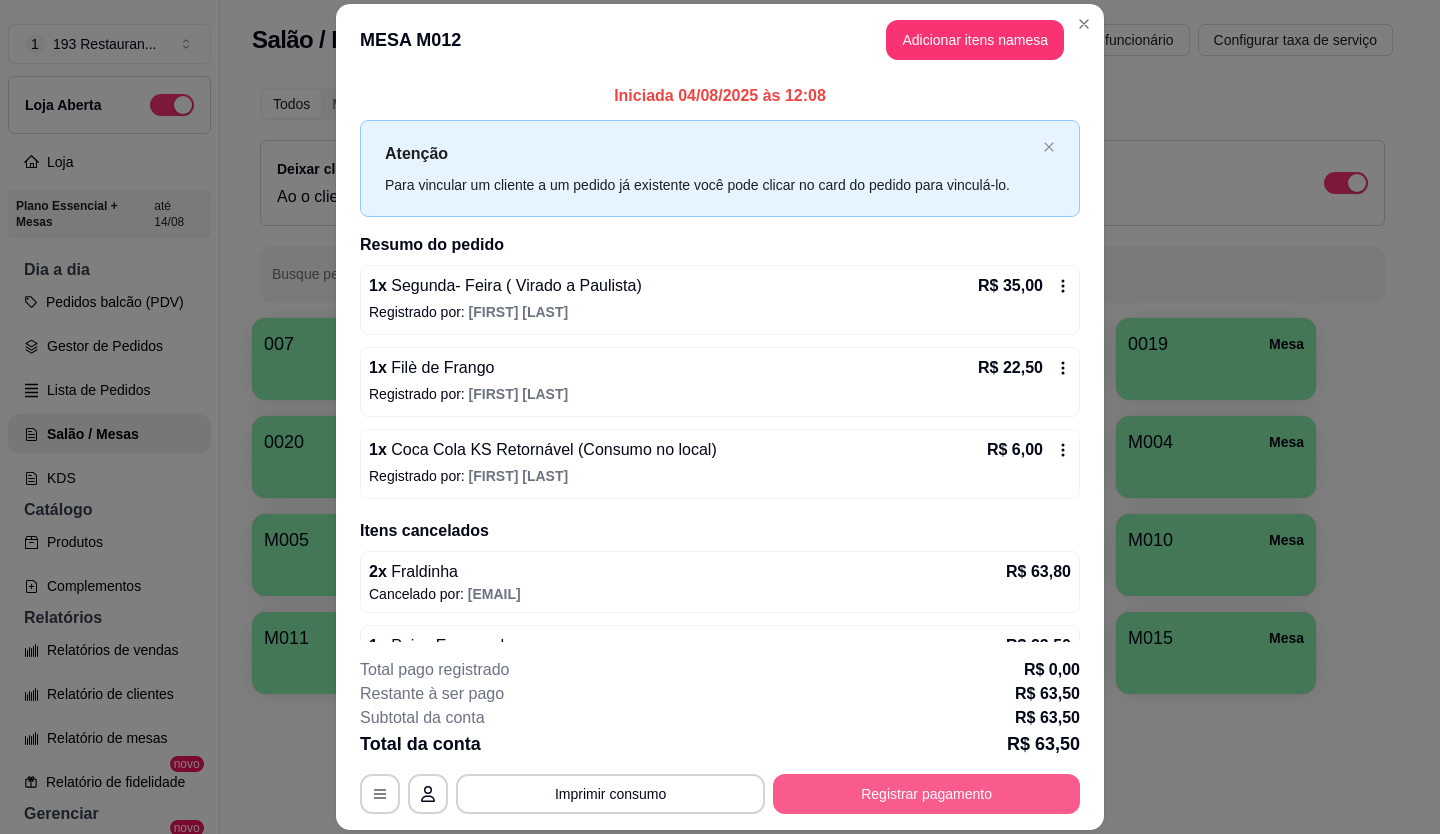 click on "Registrar pagamento" at bounding box center (926, 794) 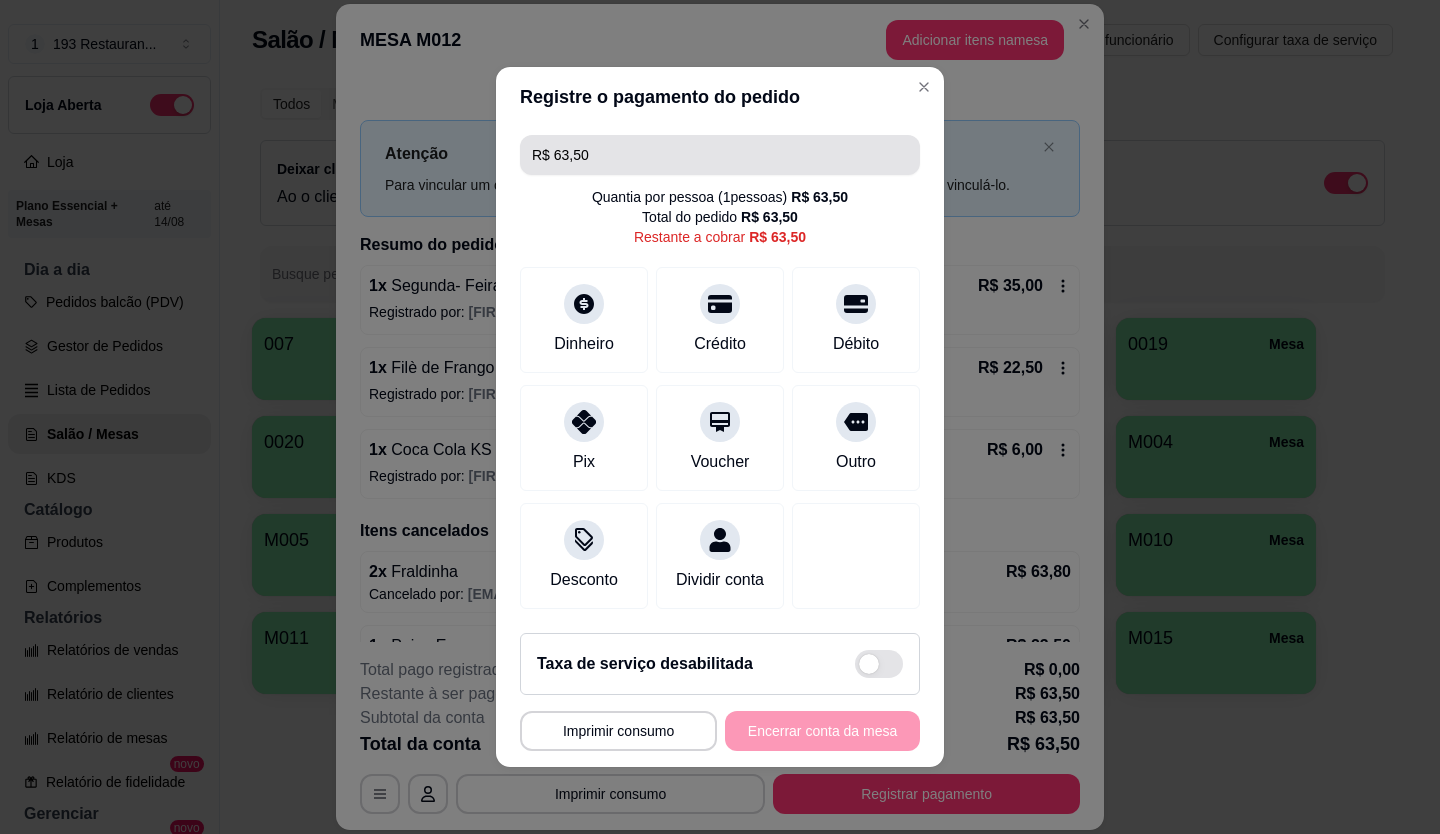 click on "R$ 63,50" at bounding box center [720, 155] 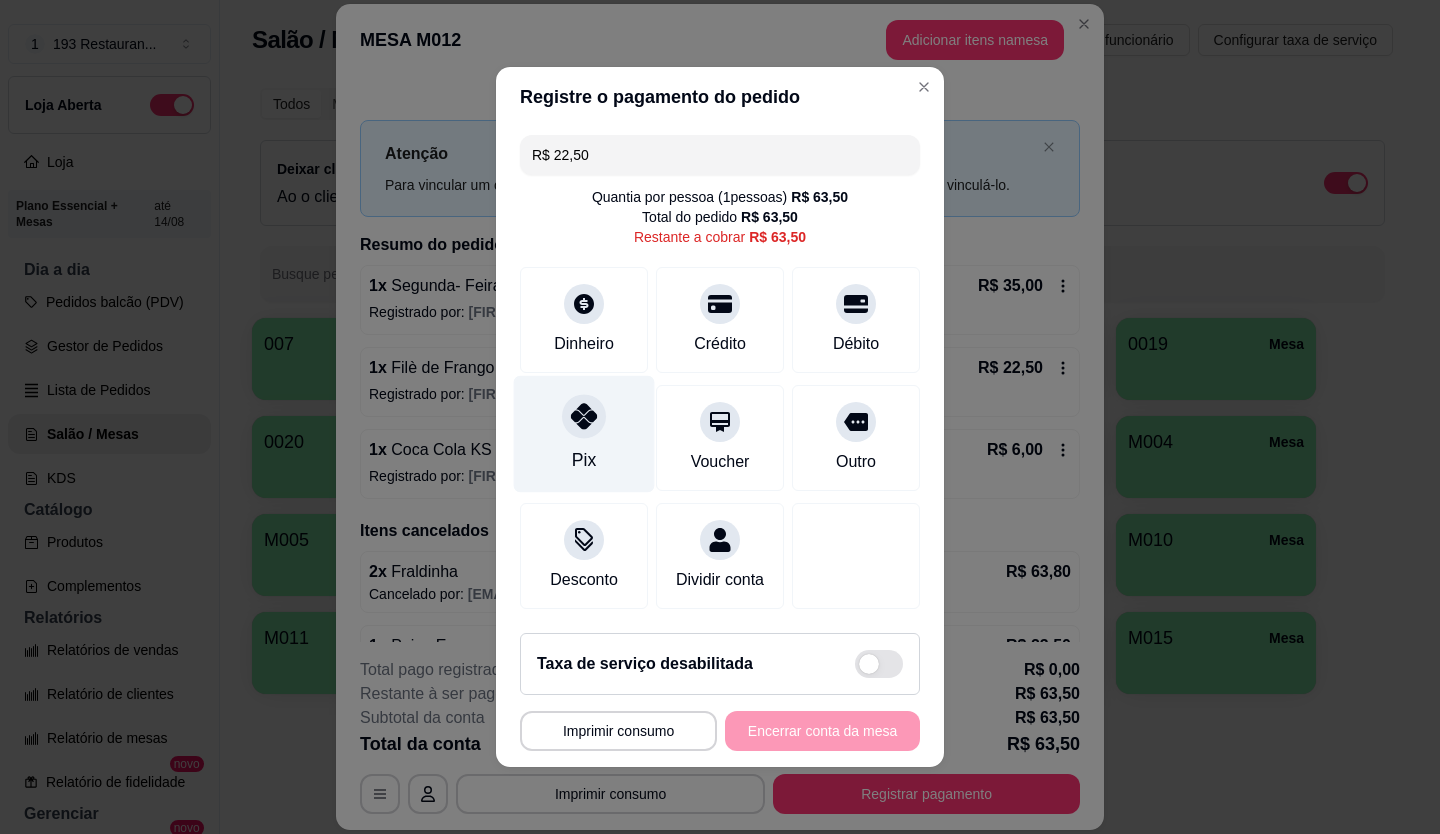 click on "Pix" at bounding box center [584, 434] 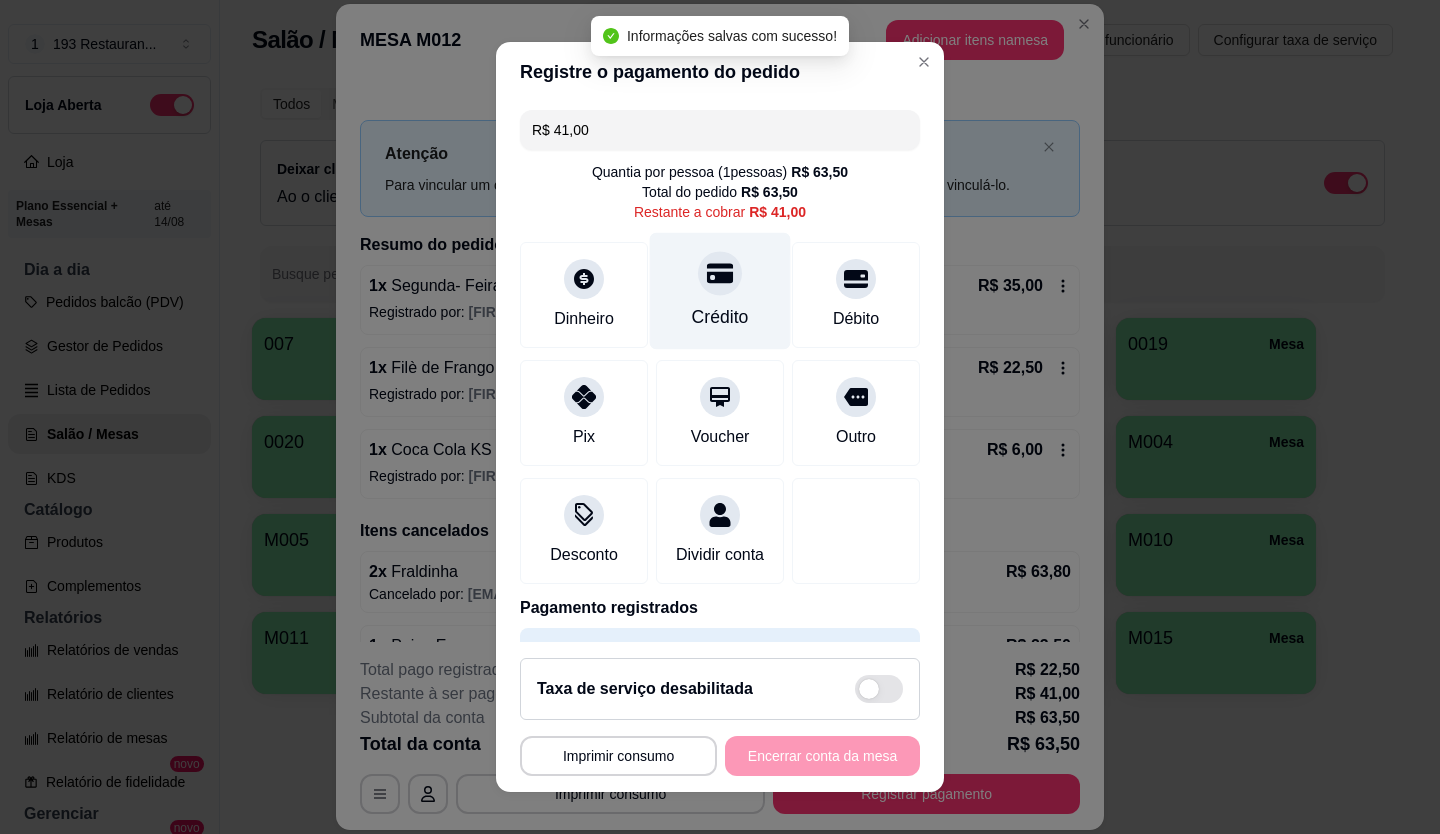 click 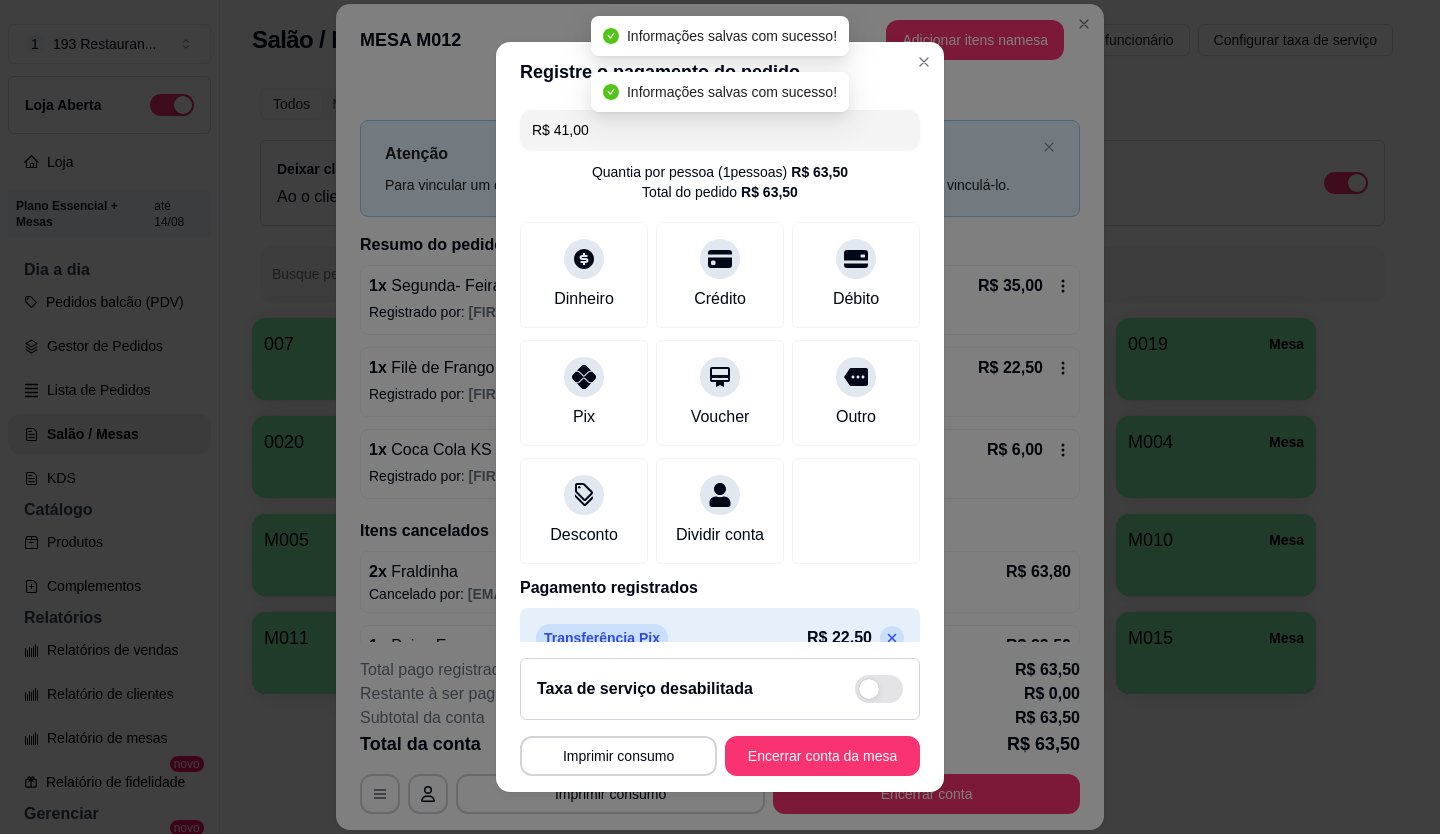 type on "R$ 0,00" 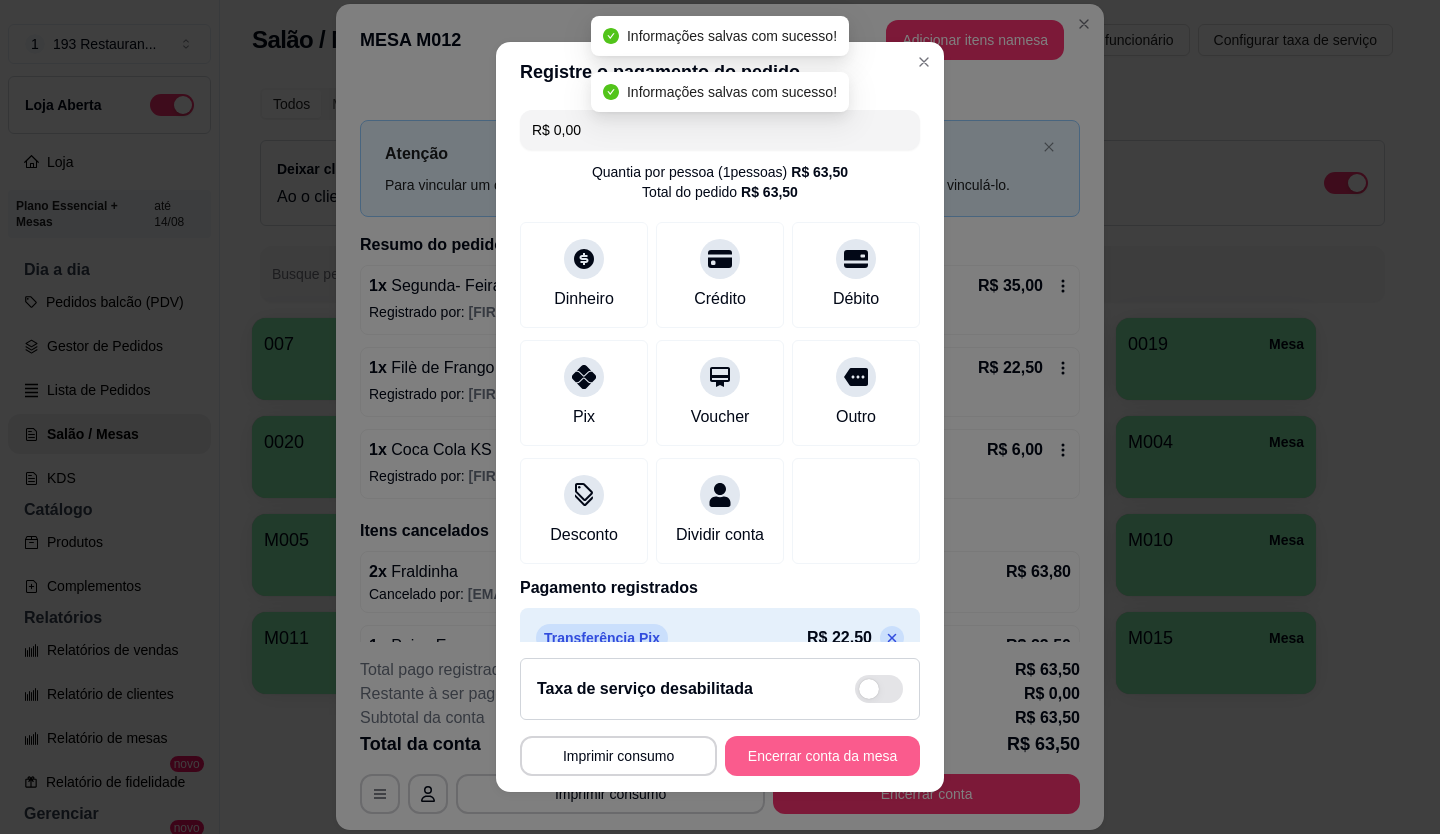 click on "Encerrar conta da mesa" at bounding box center [822, 756] 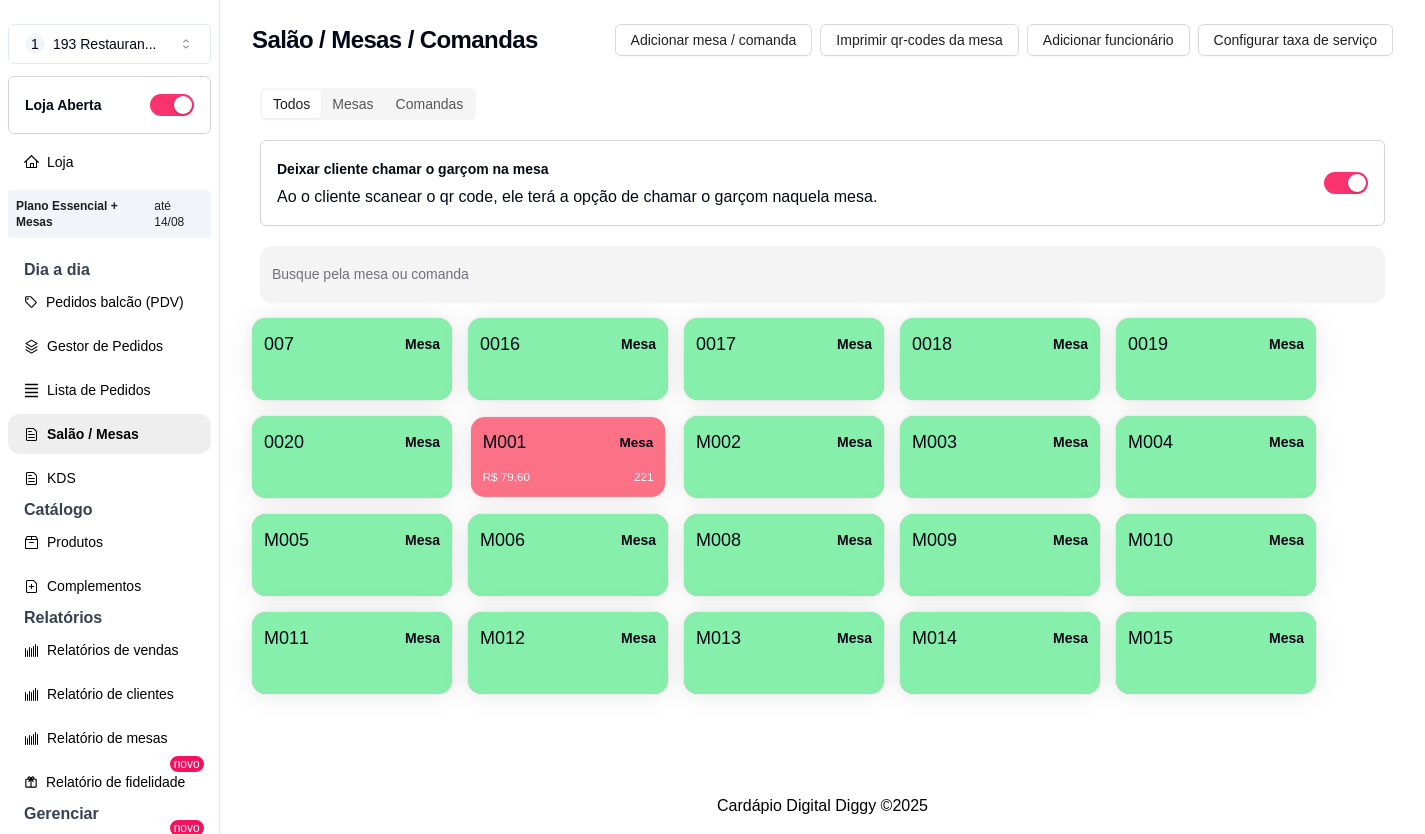 click on "M001 Mesa" at bounding box center [568, 442] 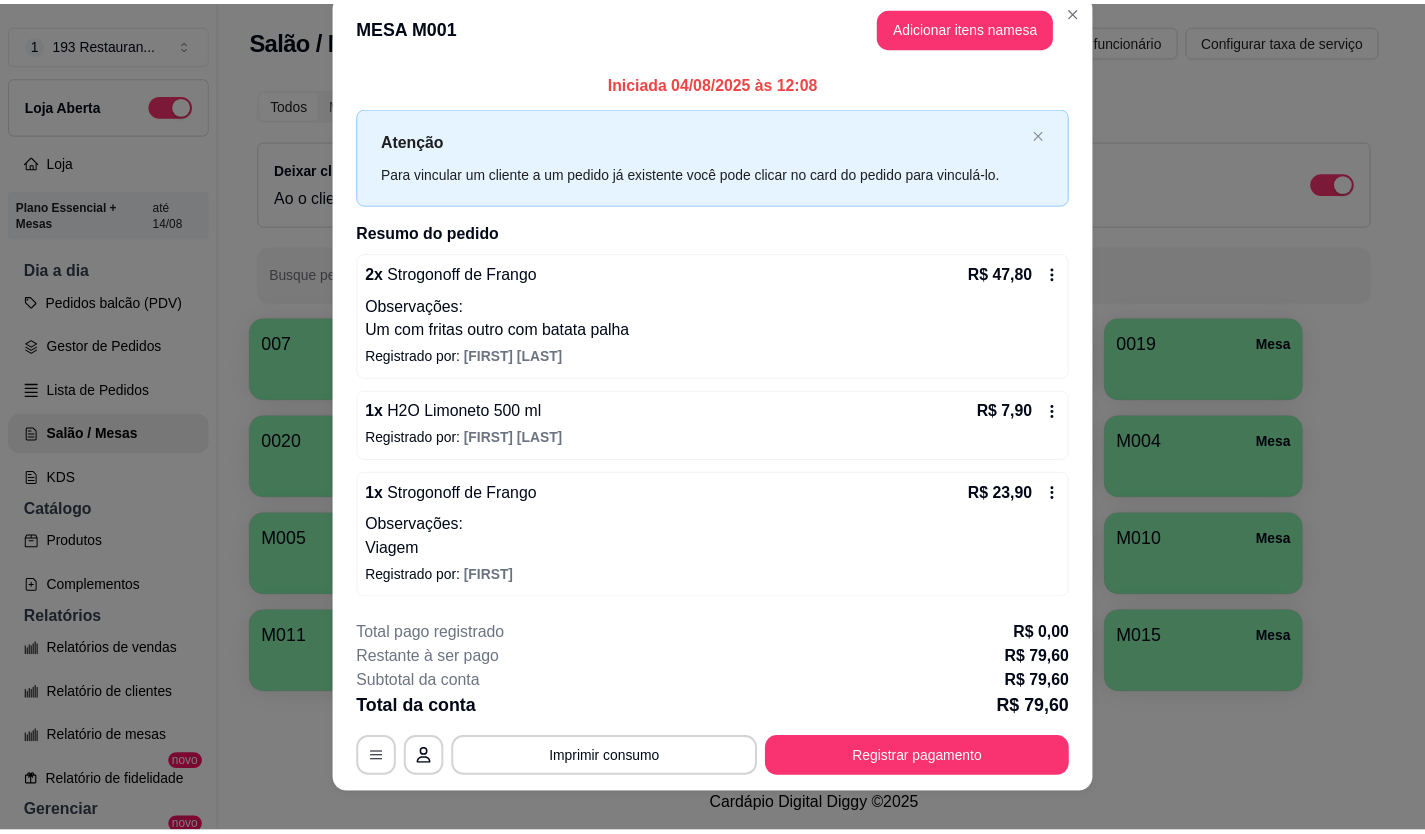 scroll, scrollTop: 0, scrollLeft: 0, axis: both 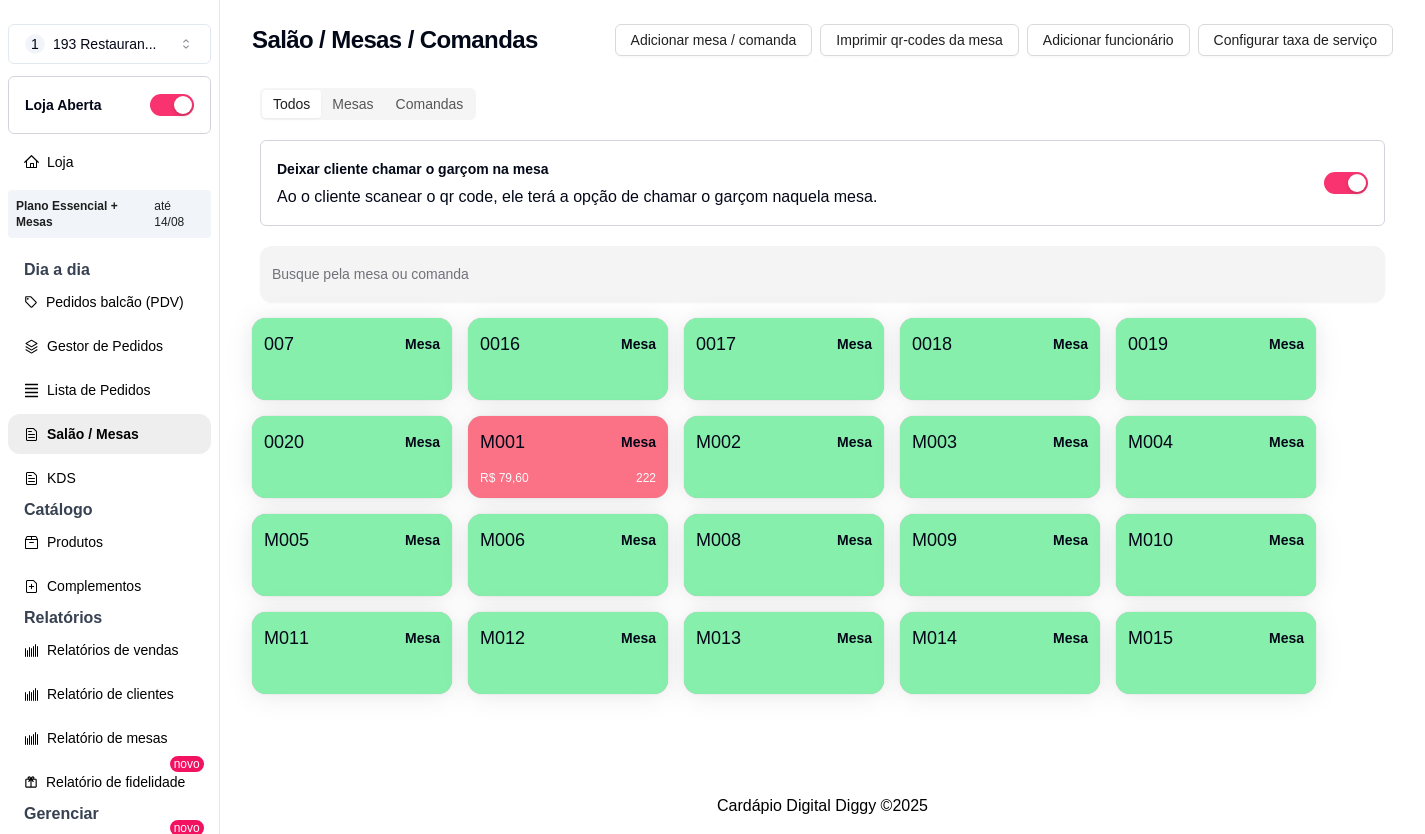 click on "R$ 79,60 222" at bounding box center [568, 471] 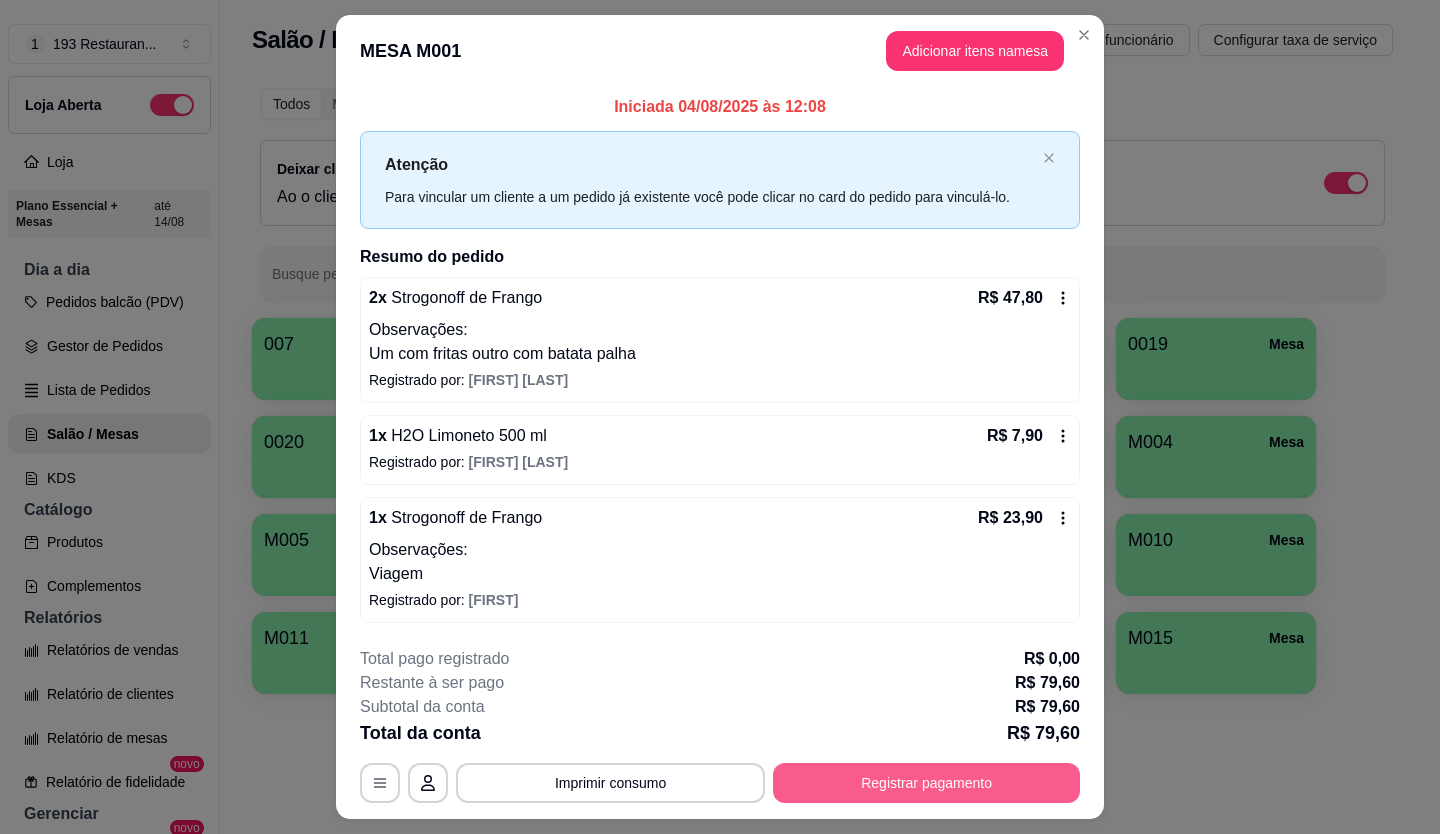 click on "Registrar pagamento" at bounding box center (926, 783) 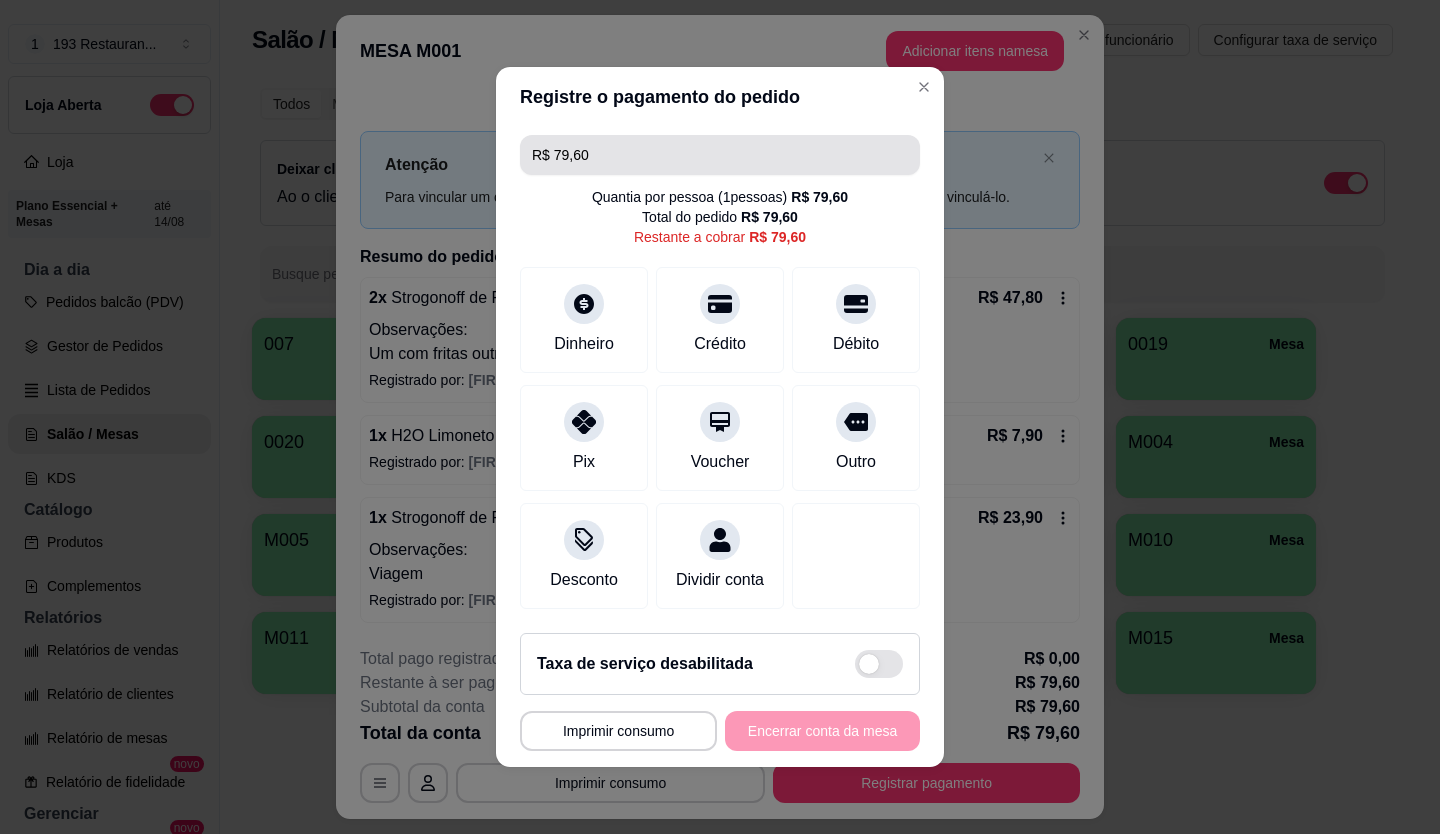 click on "R$ 79,60" at bounding box center (720, 155) 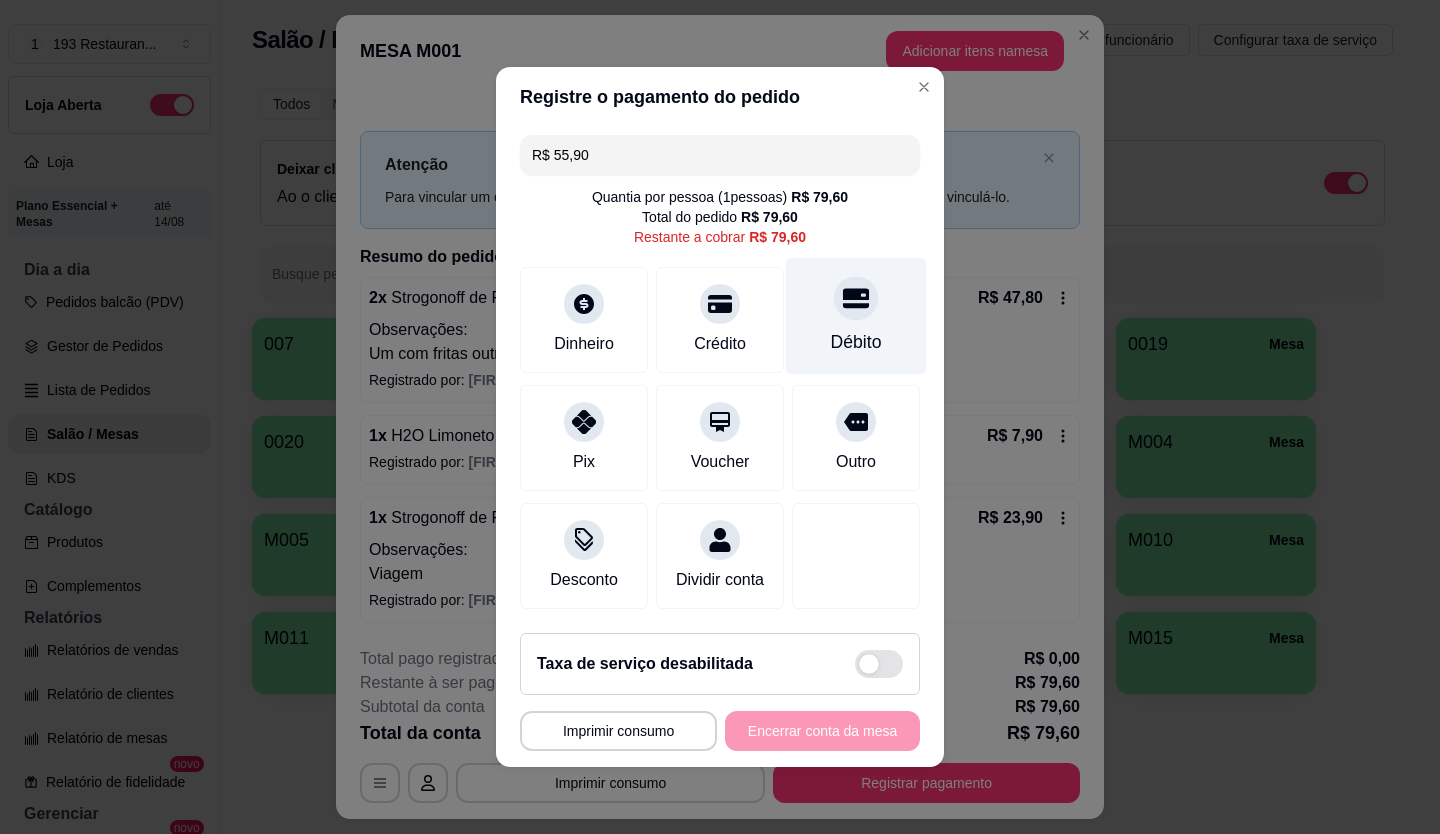 click at bounding box center (856, 298) 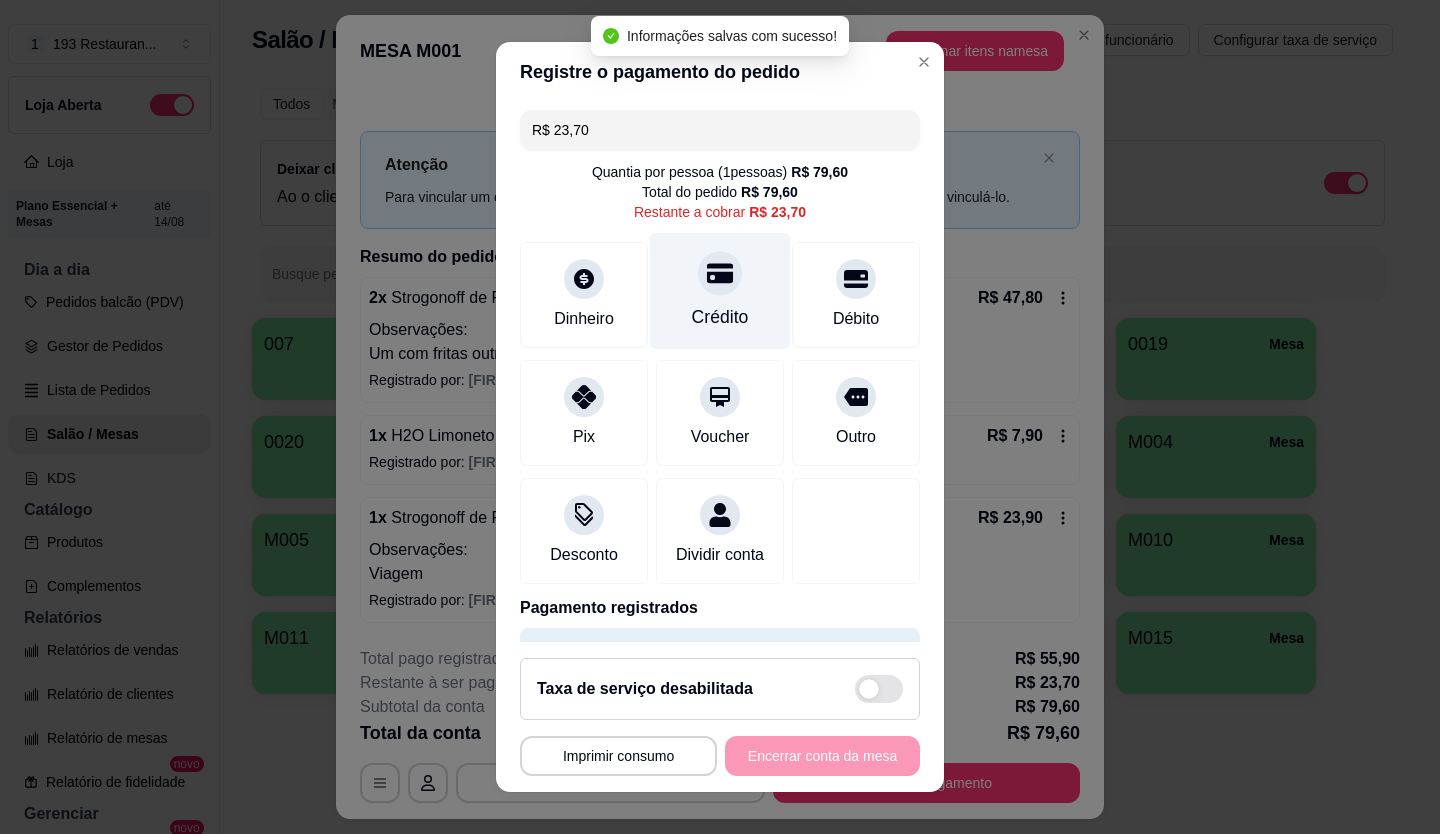click at bounding box center [720, 273] 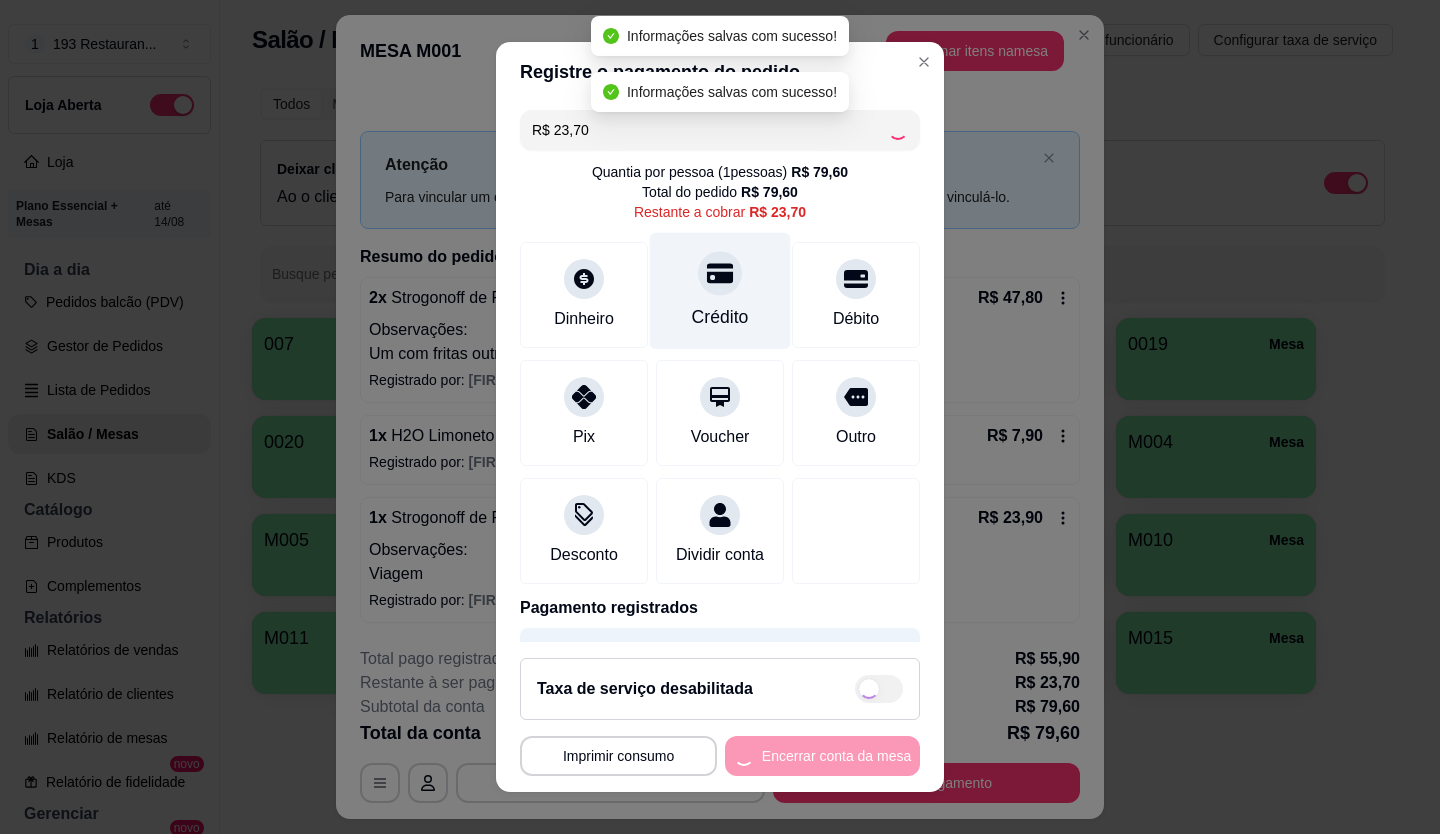type on "R$ 0,00" 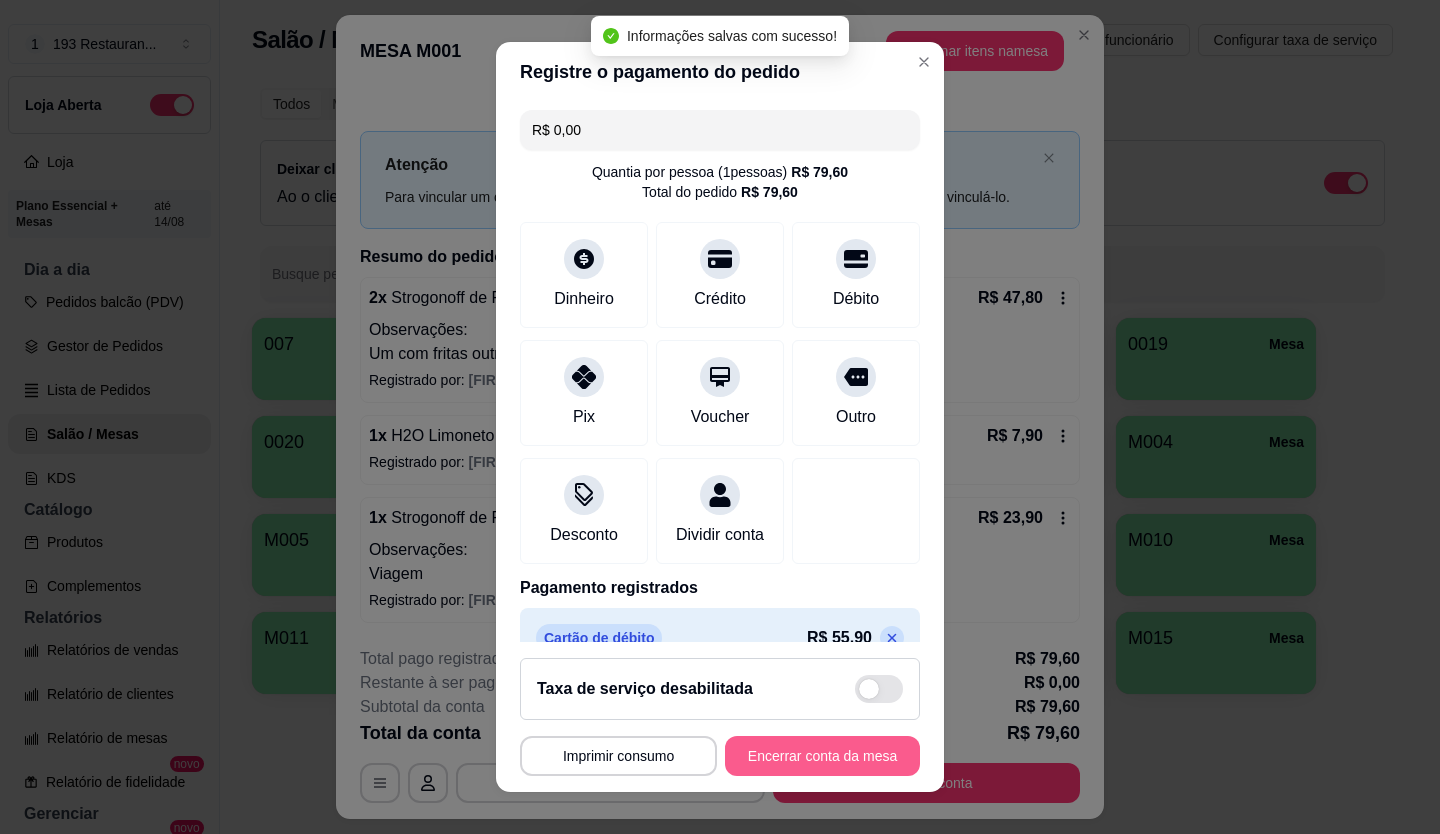 click on "Encerrar conta da mesa" at bounding box center [822, 756] 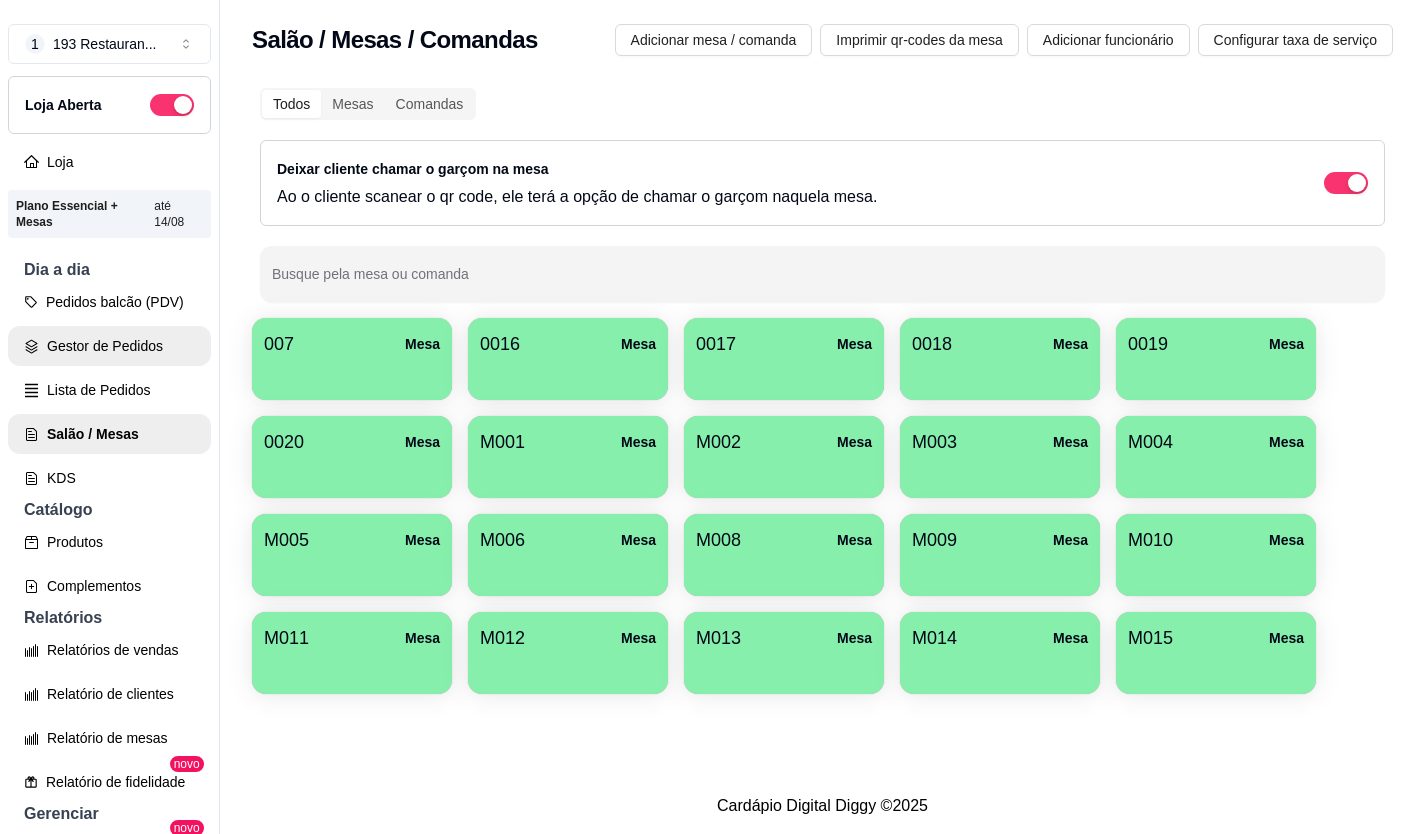 click on "Gestor de Pedidos" at bounding box center (109, 346) 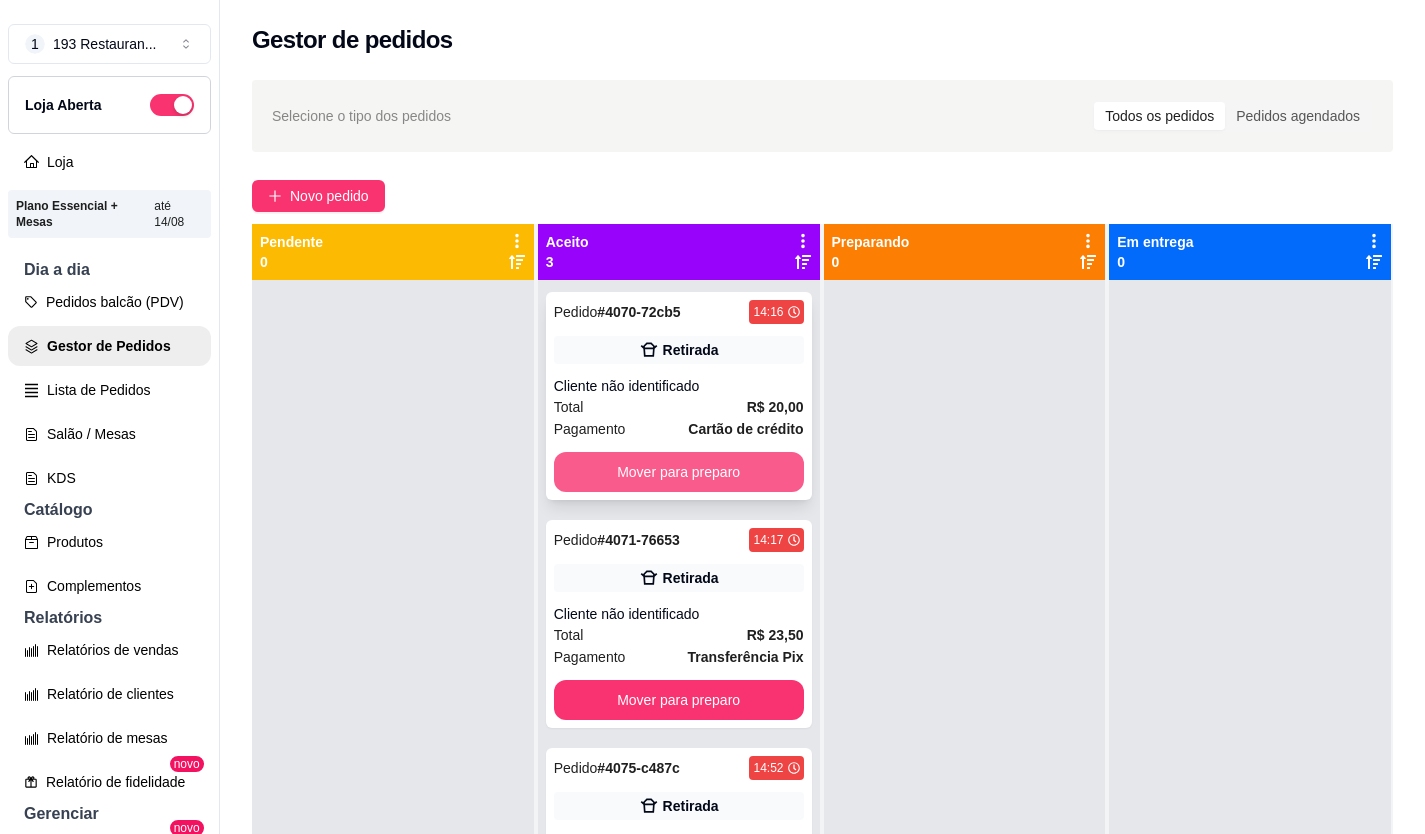 click on "Mover para preparo" at bounding box center [679, 472] 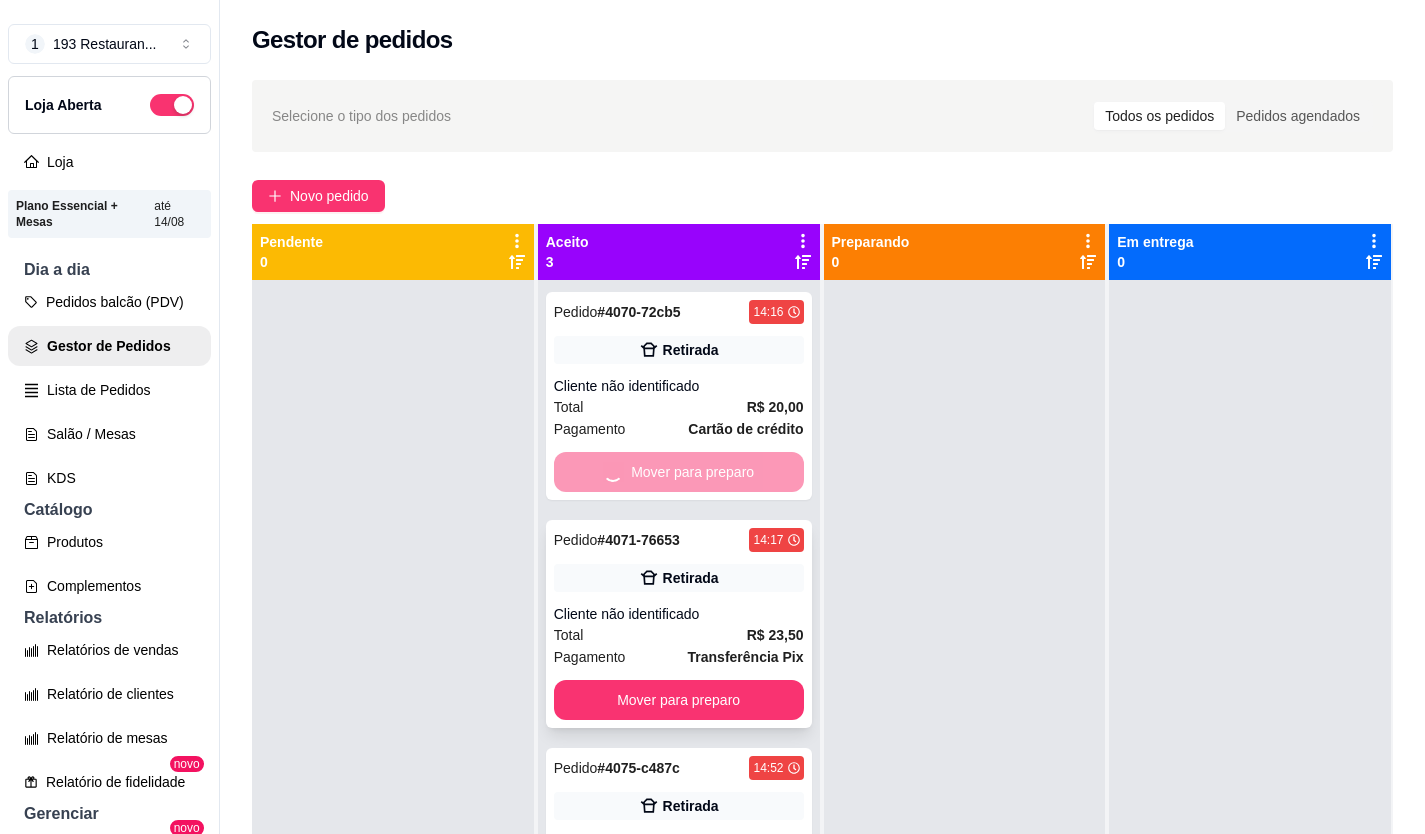 click on "Mover para preparo" at bounding box center [679, 700] 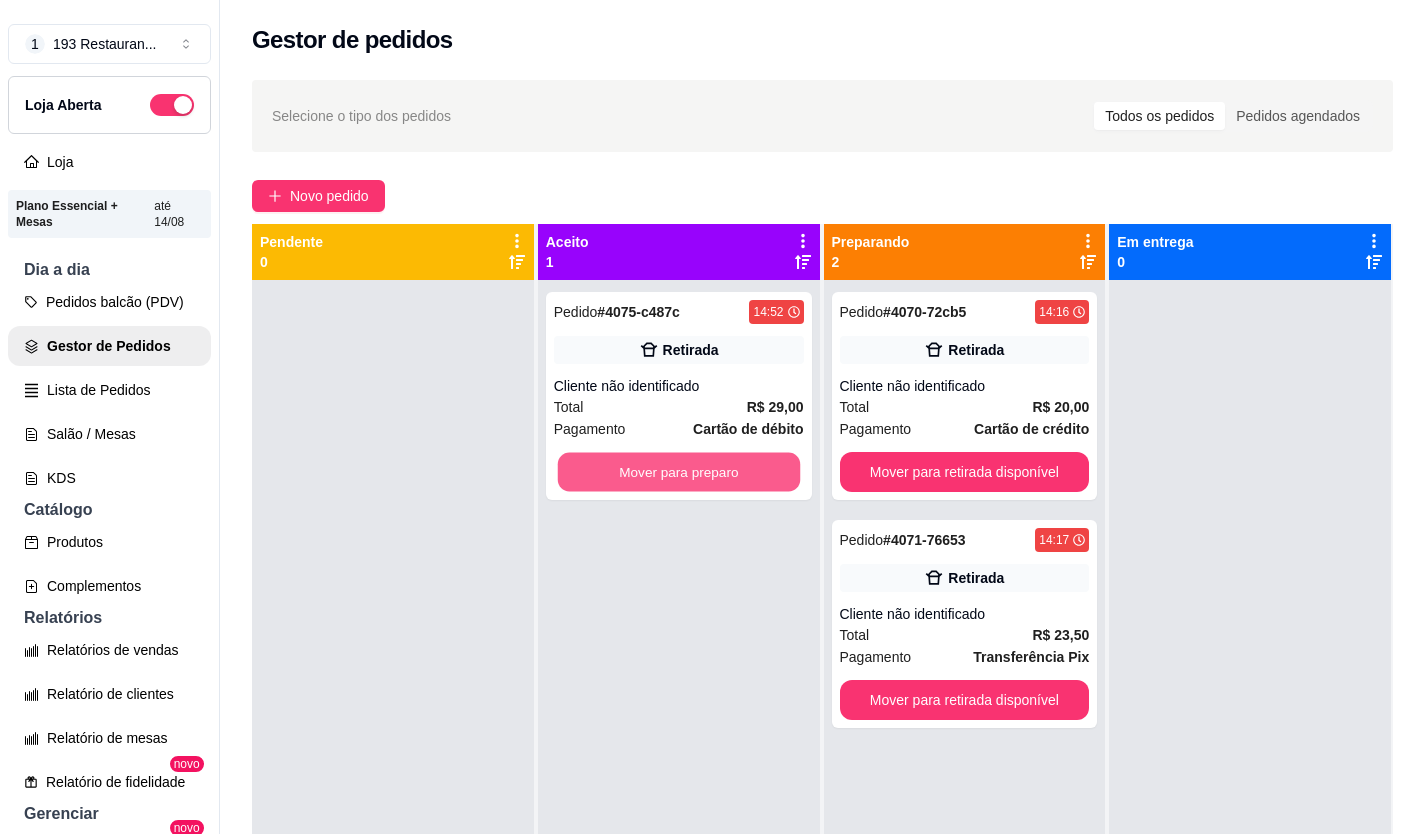 click on "Mover para preparo" at bounding box center (678, 472) 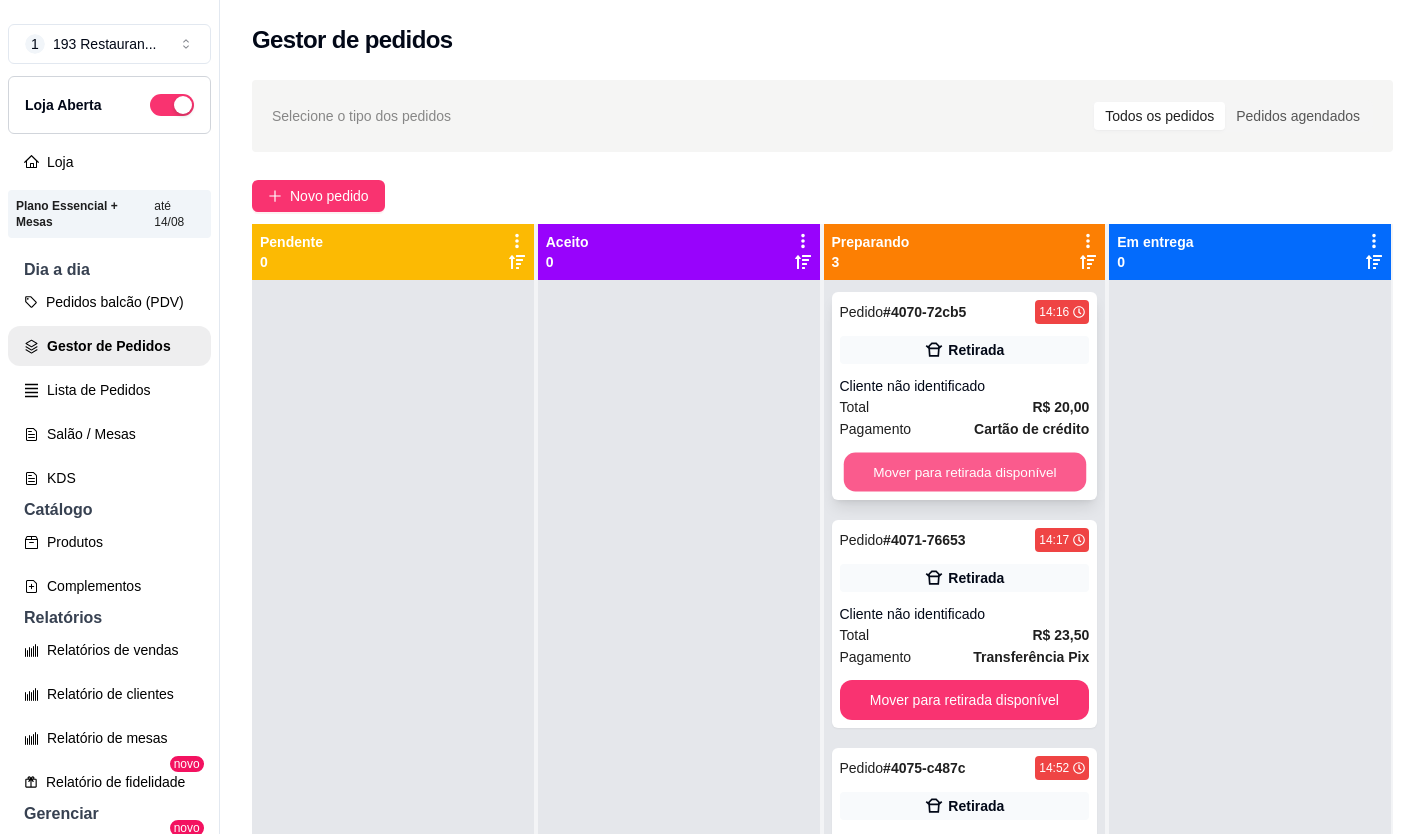 click on "Mover para retirada disponível" at bounding box center [964, 472] 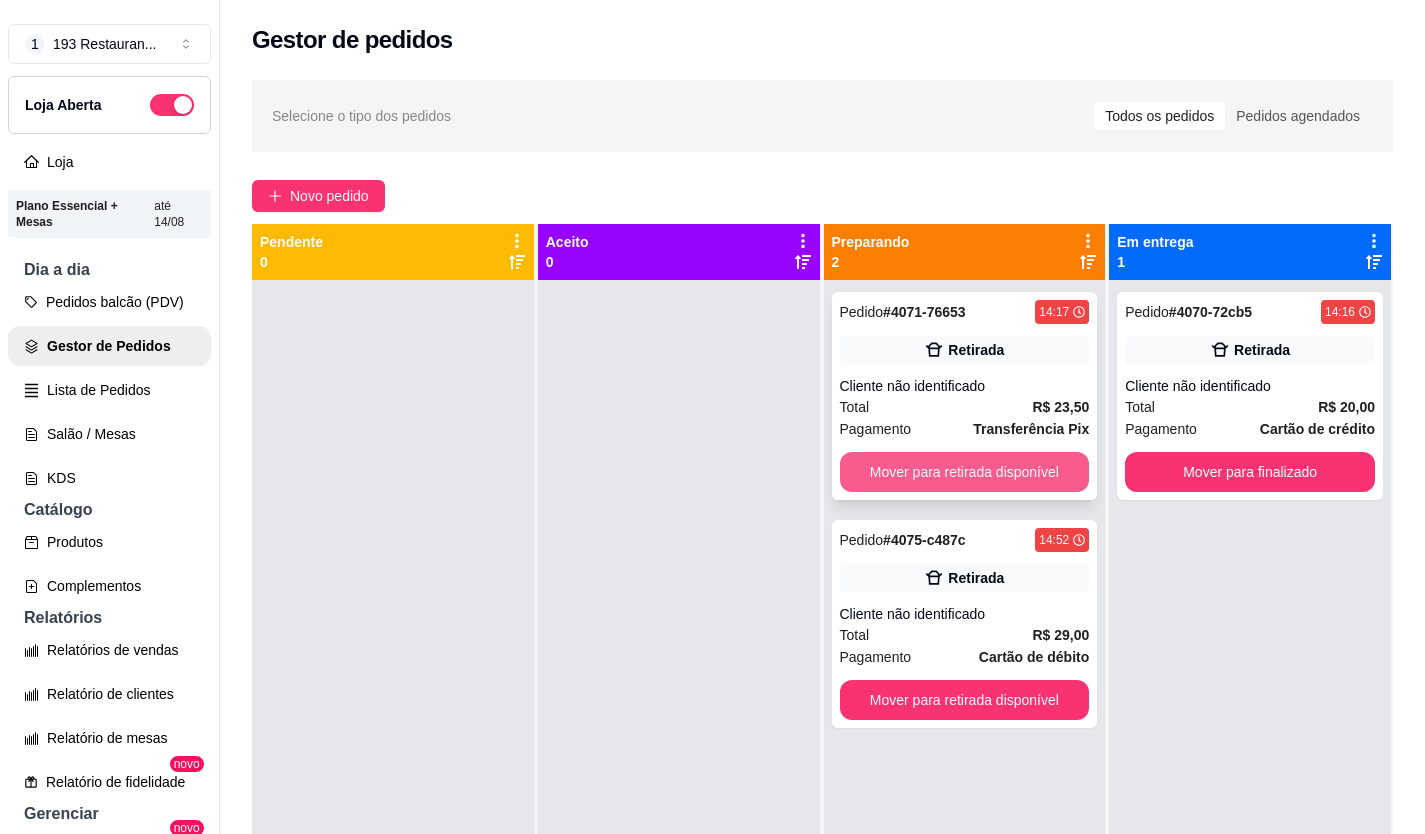 click on "Mover para retirada disponível" at bounding box center (965, 472) 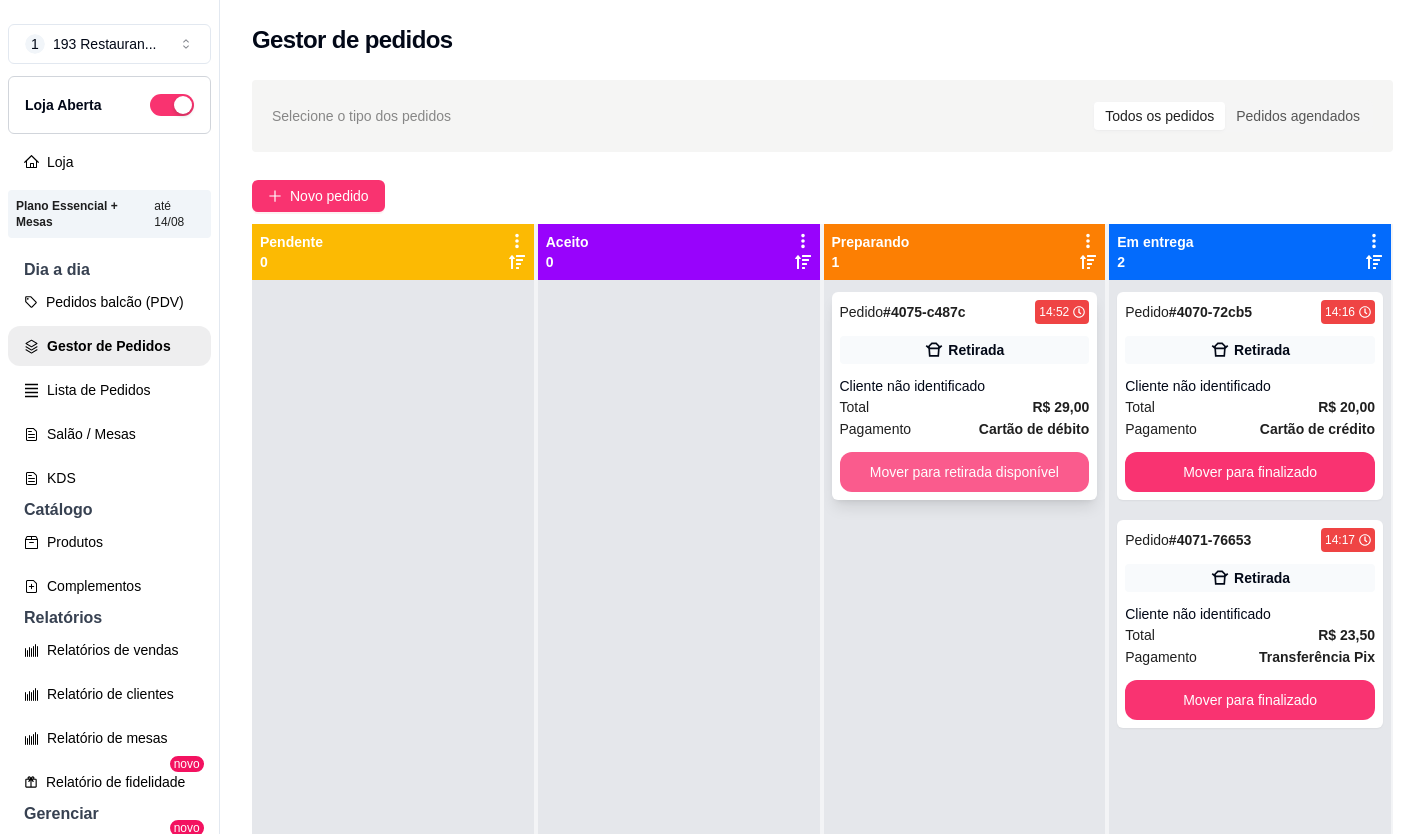 click on "Mover para retirada disponível" at bounding box center (965, 472) 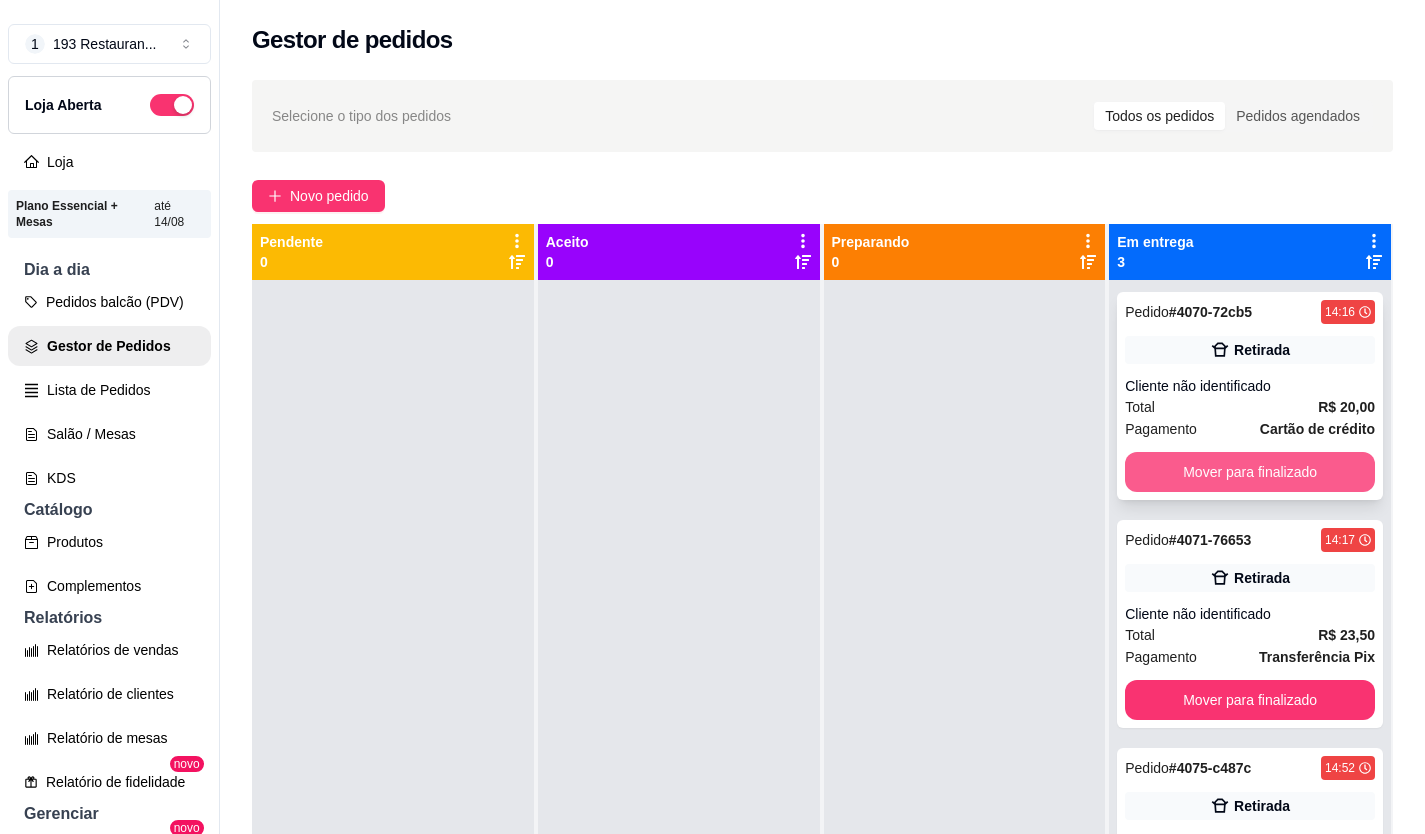click on "Mover para finalizado" at bounding box center [1250, 472] 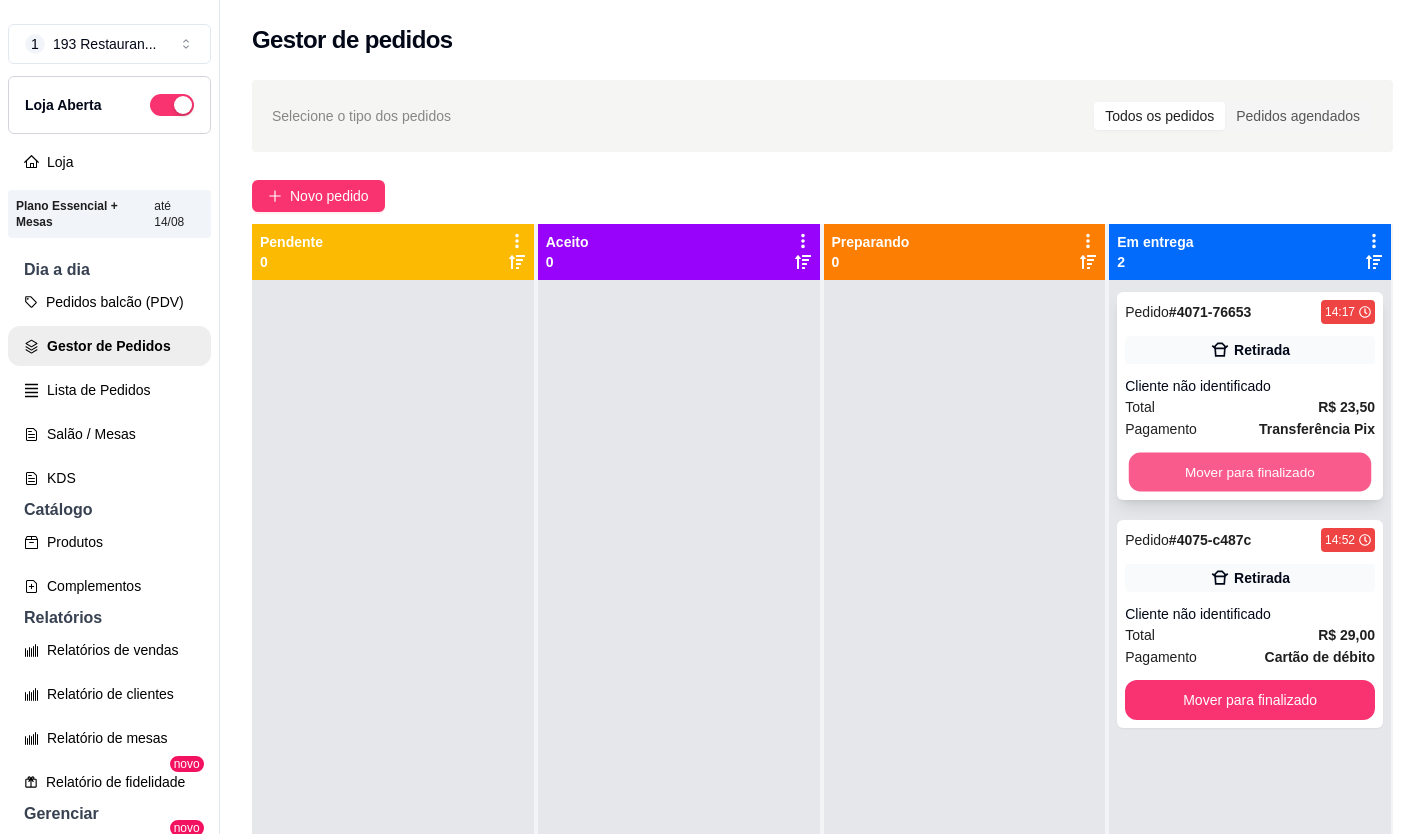 click on "Mover para finalizado" at bounding box center [1250, 472] 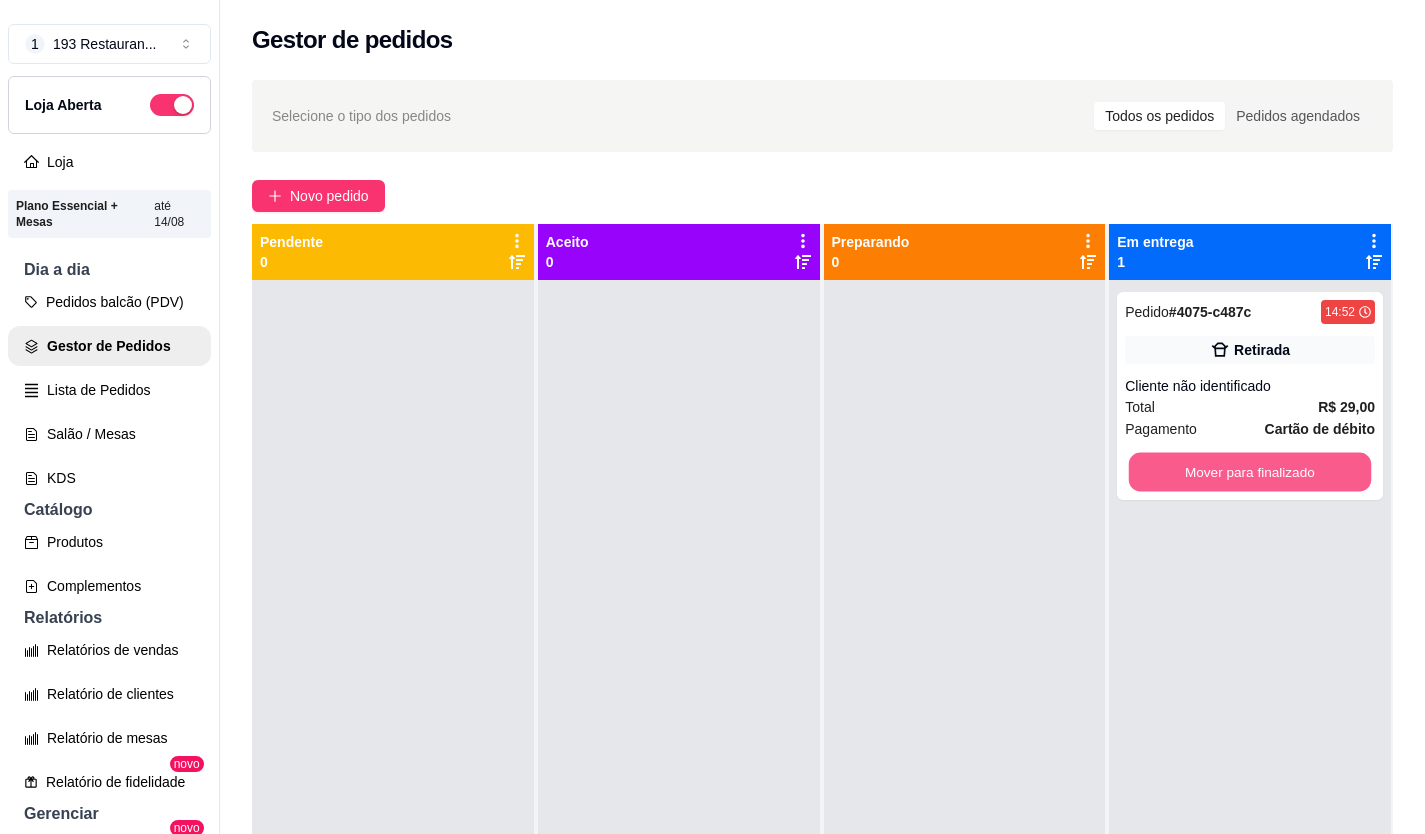 click on "Mover para finalizado" at bounding box center (1250, 472) 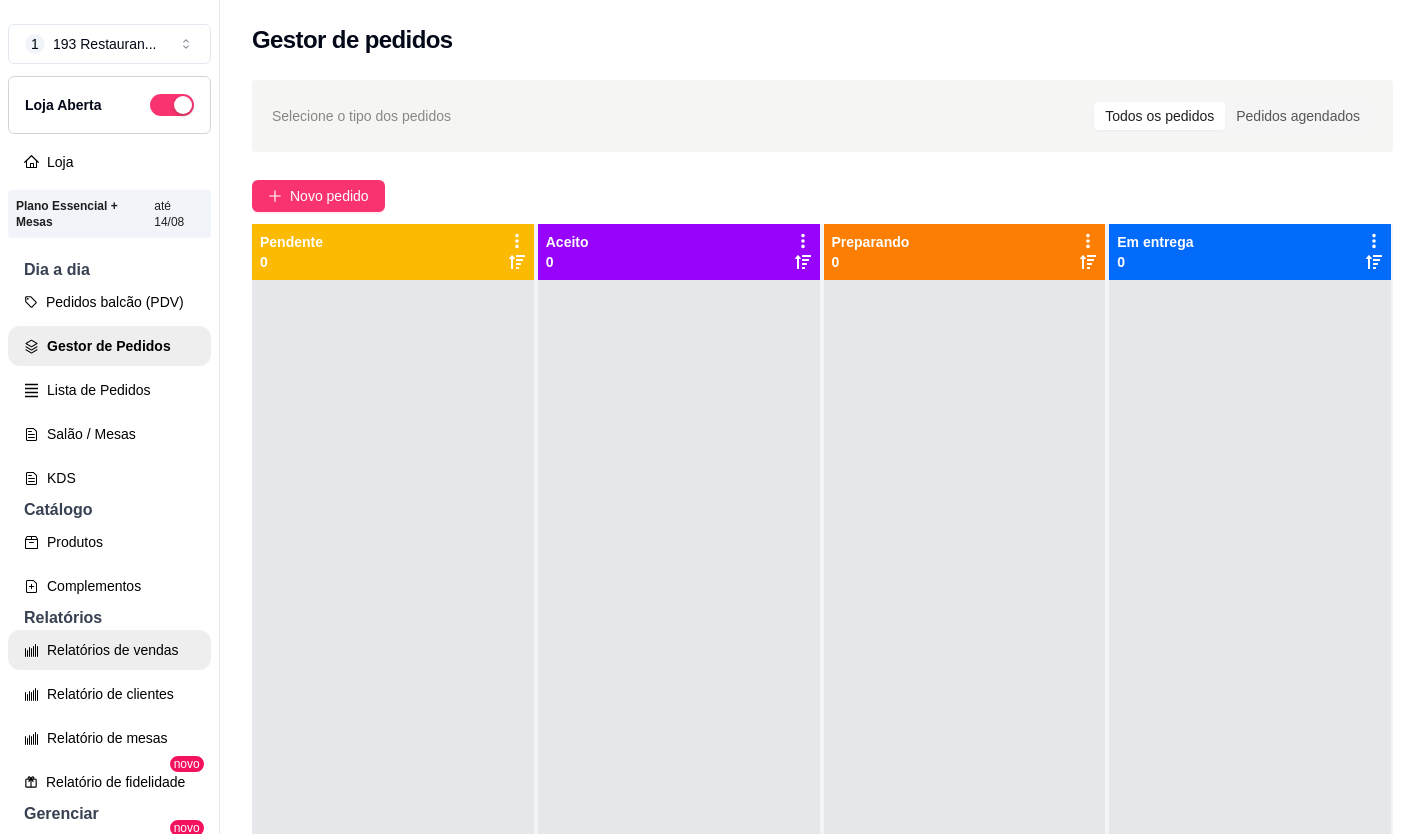 click on "Relatórios de vendas" at bounding box center [109, 650] 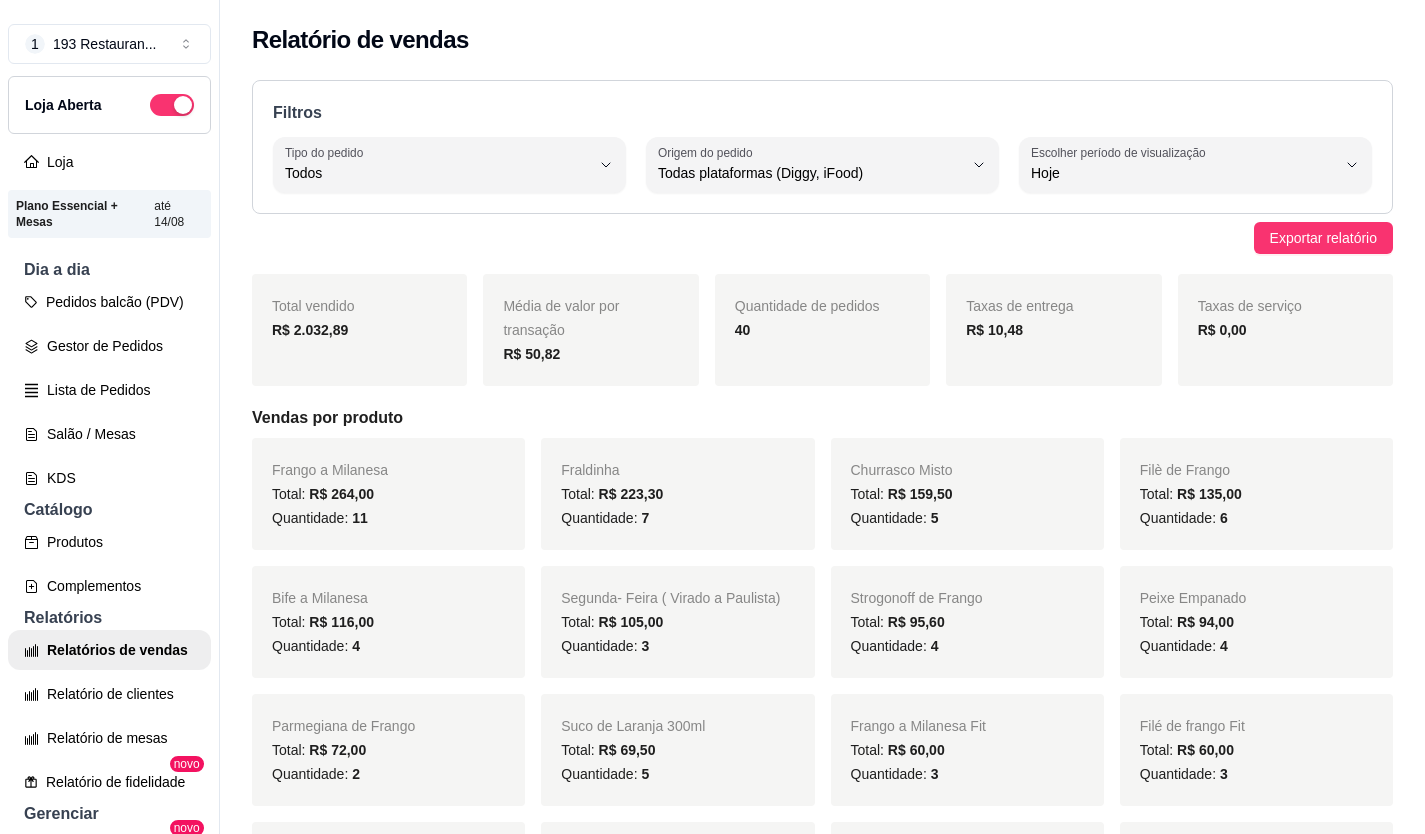 click on "Vendas por produto" at bounding box center (822, 418) 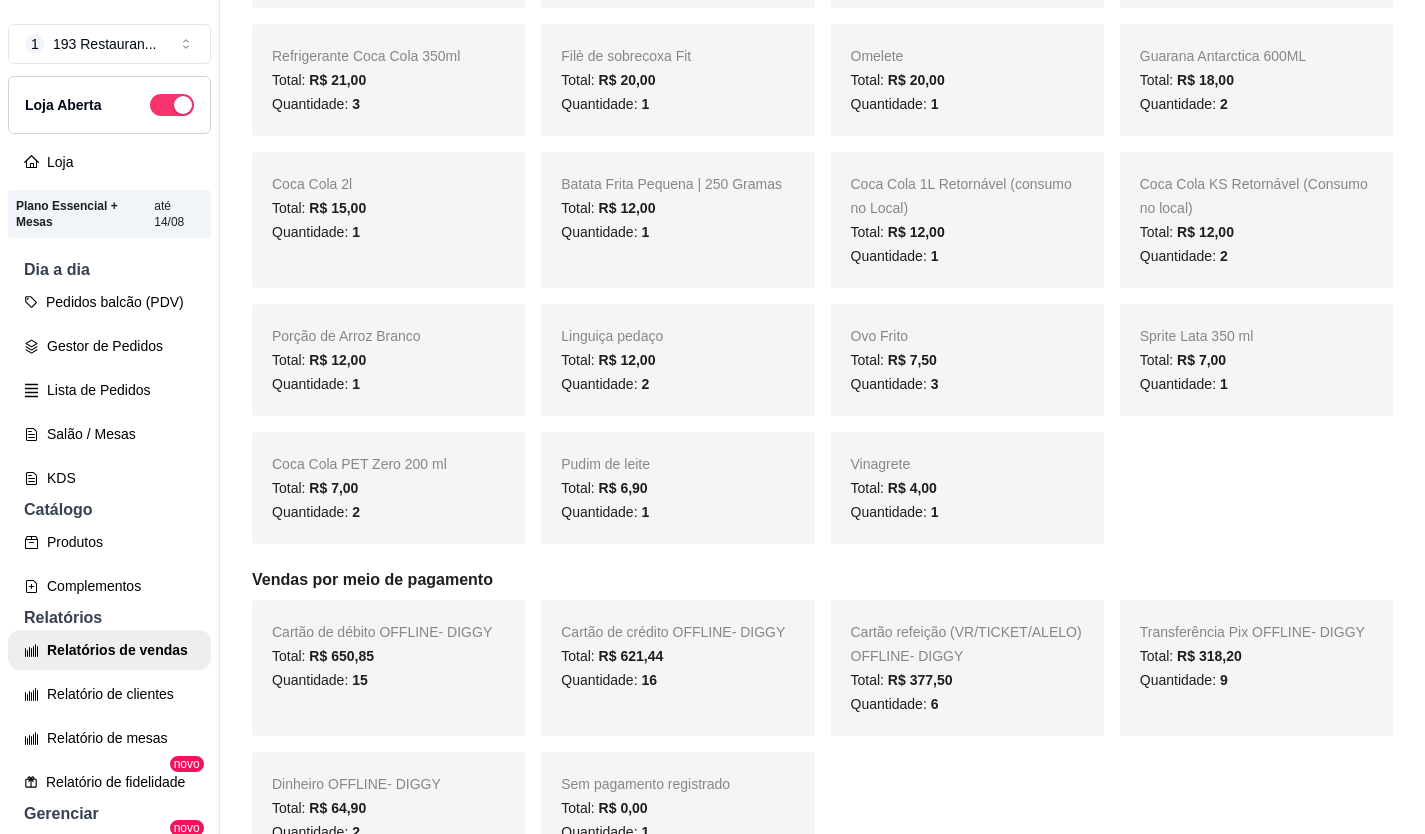 scroll, scrollTop: 1300, scrollLeft: 0, axis: vertical 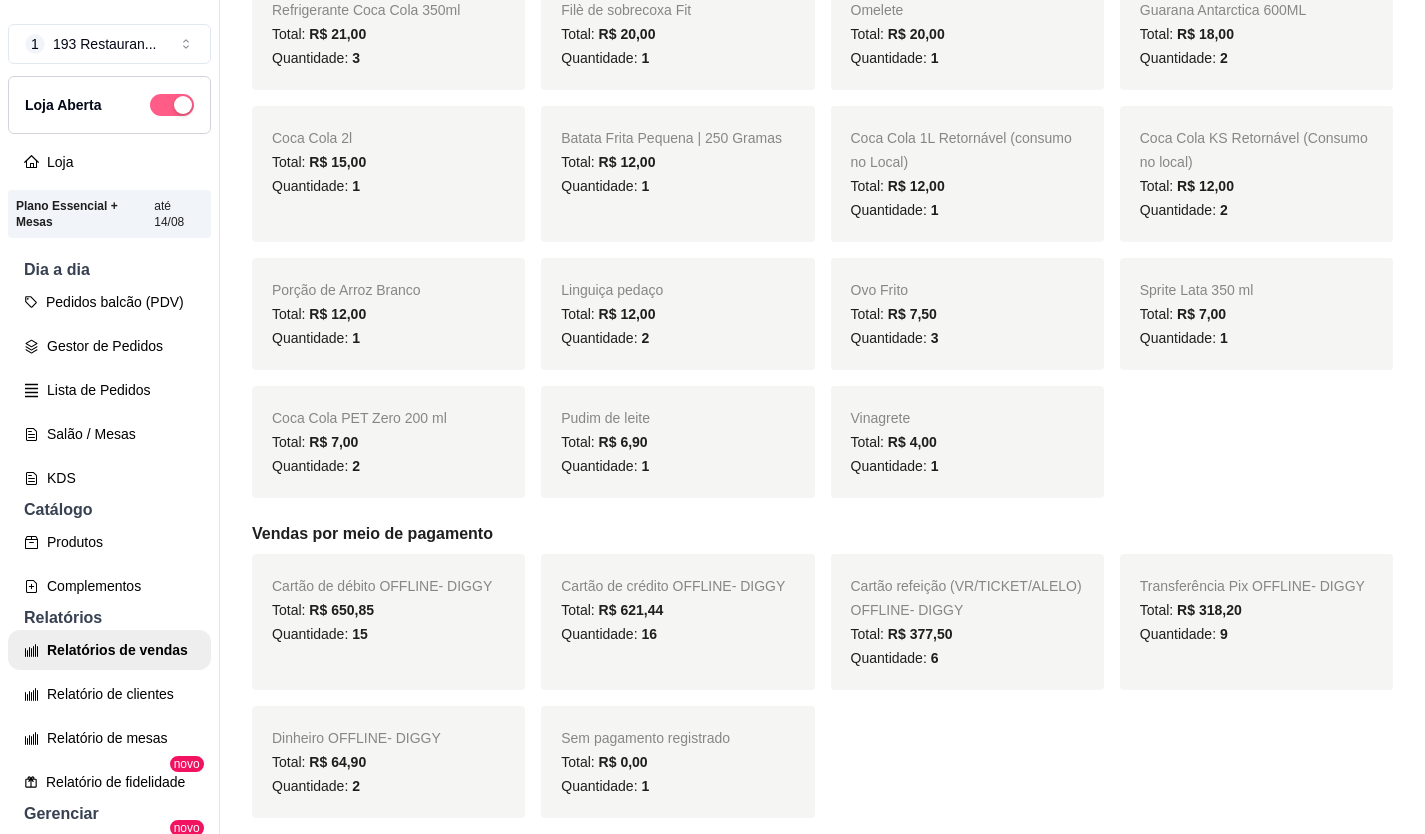 click at bounding box center [172, 105] 